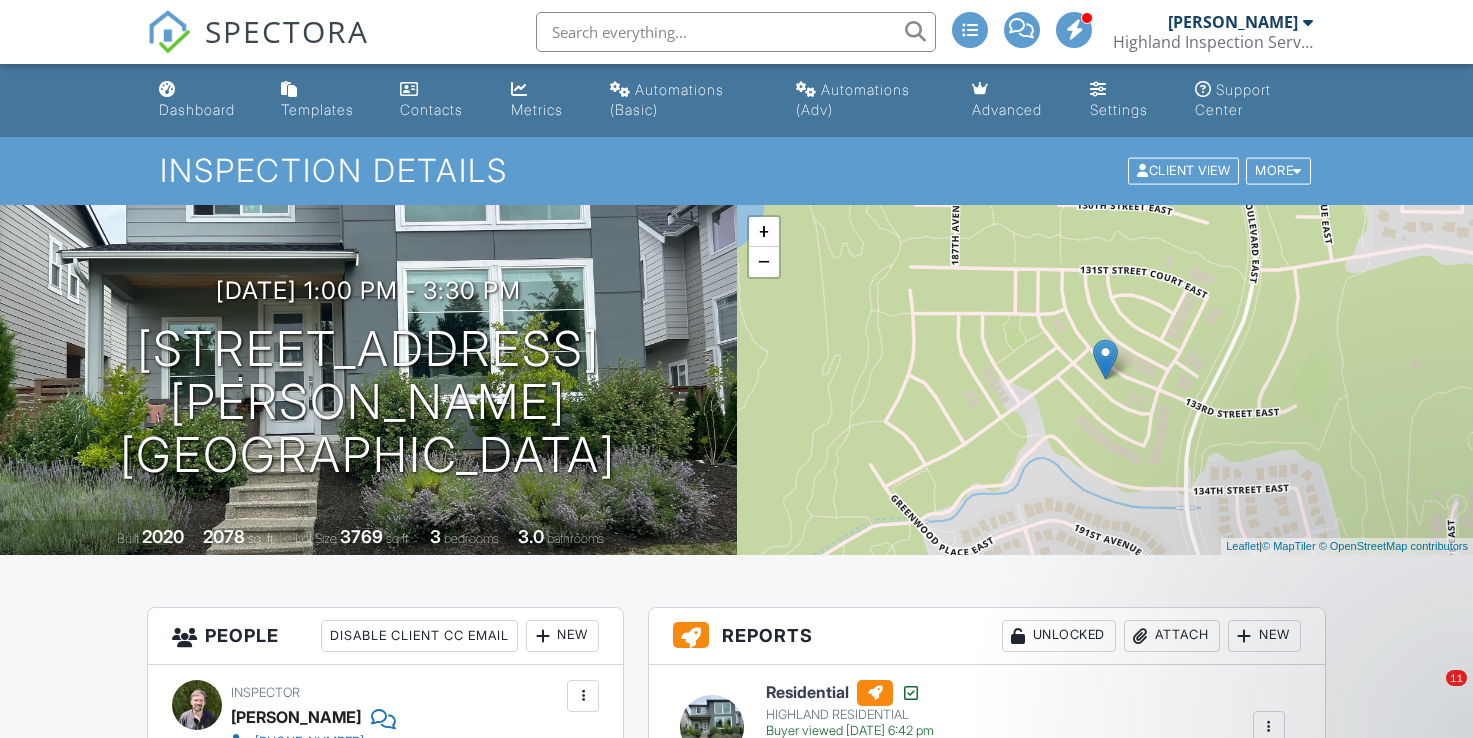 scroll, scrollTop: 0, scrollLeft: 0, axis: both 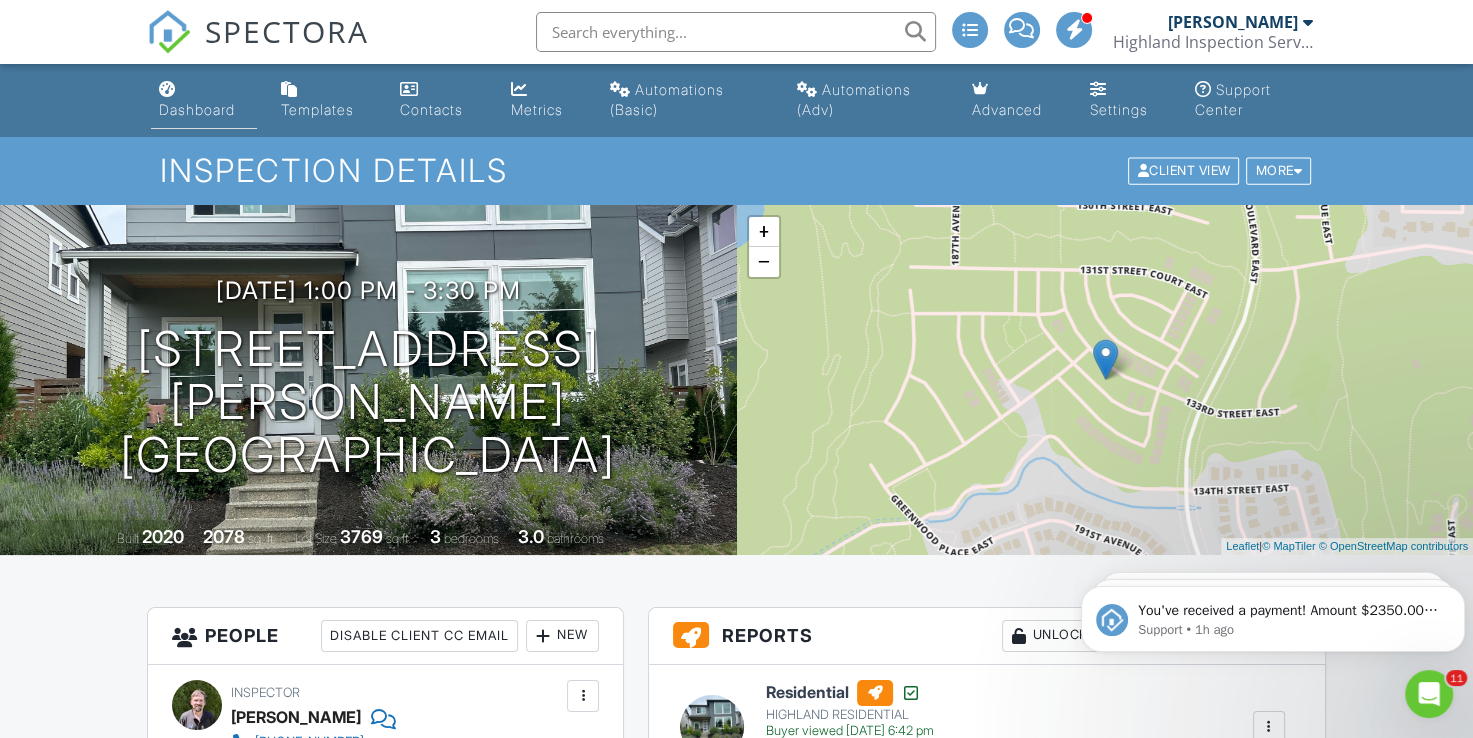click on "Dashboard" at bounding box center (204, 100) 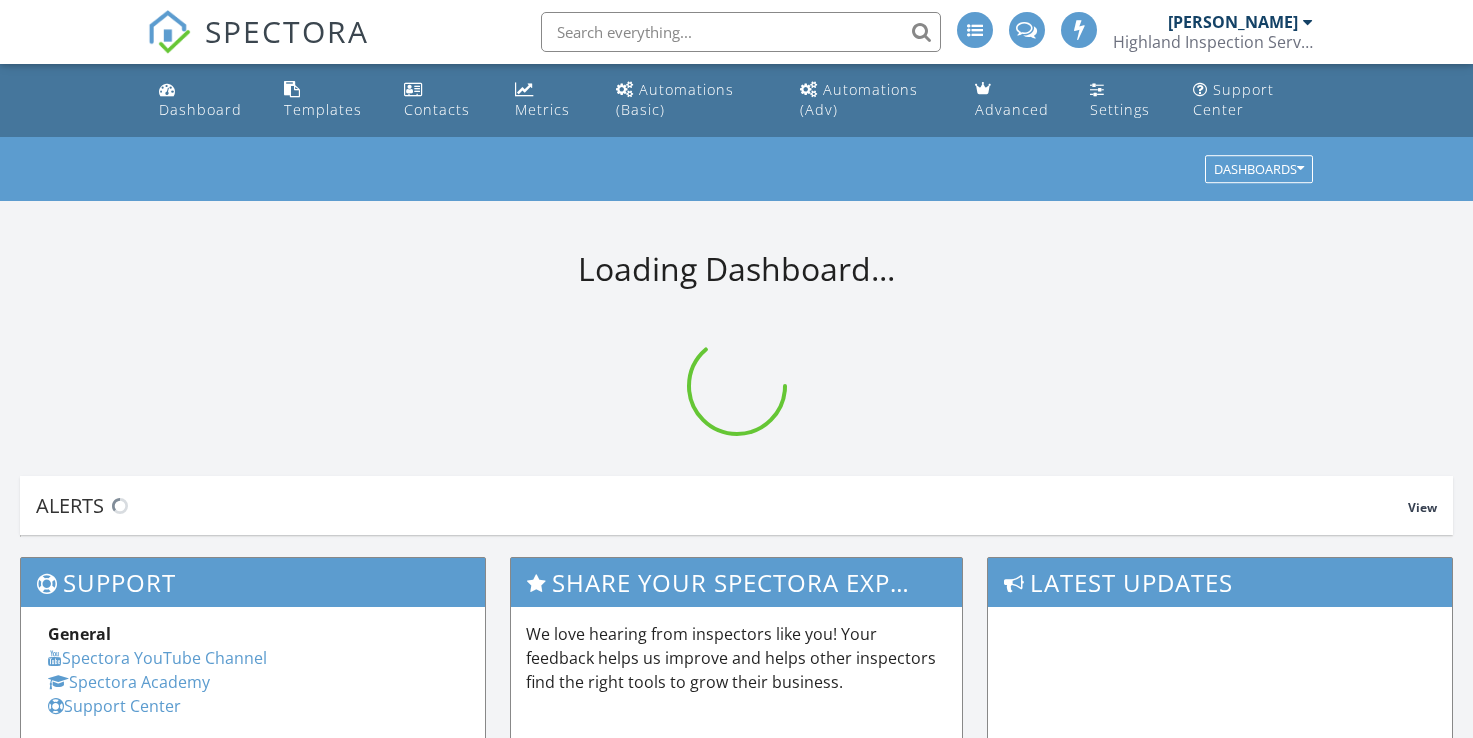 scroll, scrollTop: 0, scrollLeft: 0, axis: both 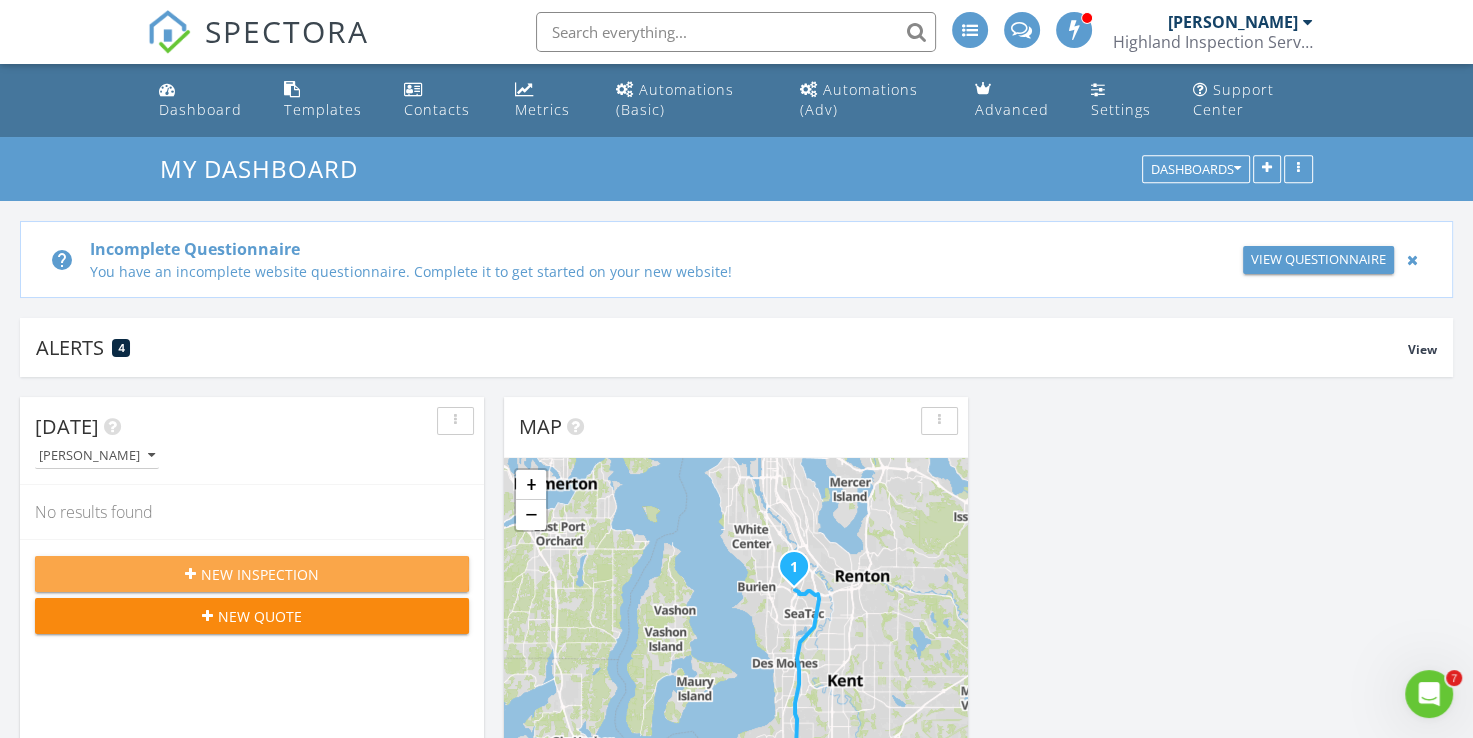click on "New Inspection" at bounding box center (260, 574) 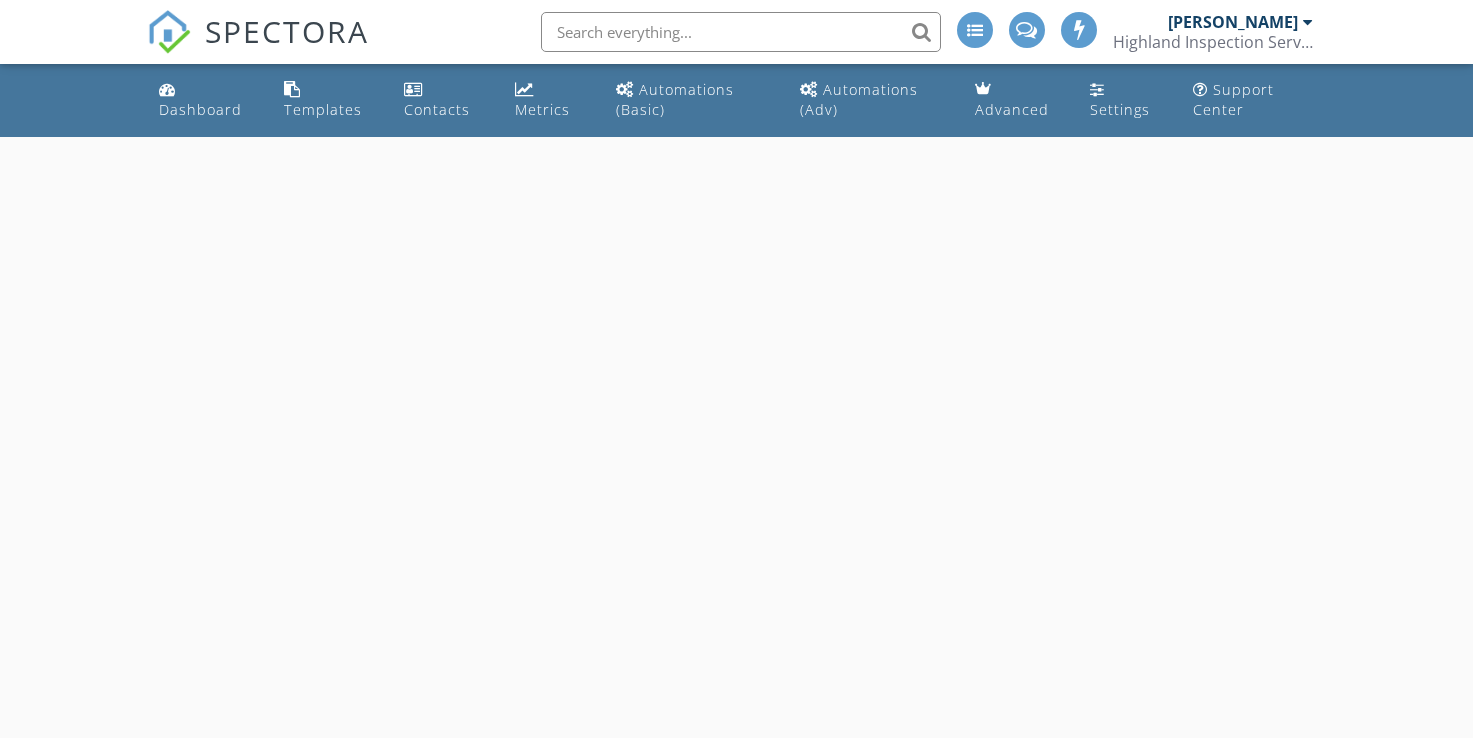scroll, scrollTop: 0, scrollLeft: 0, axis: both 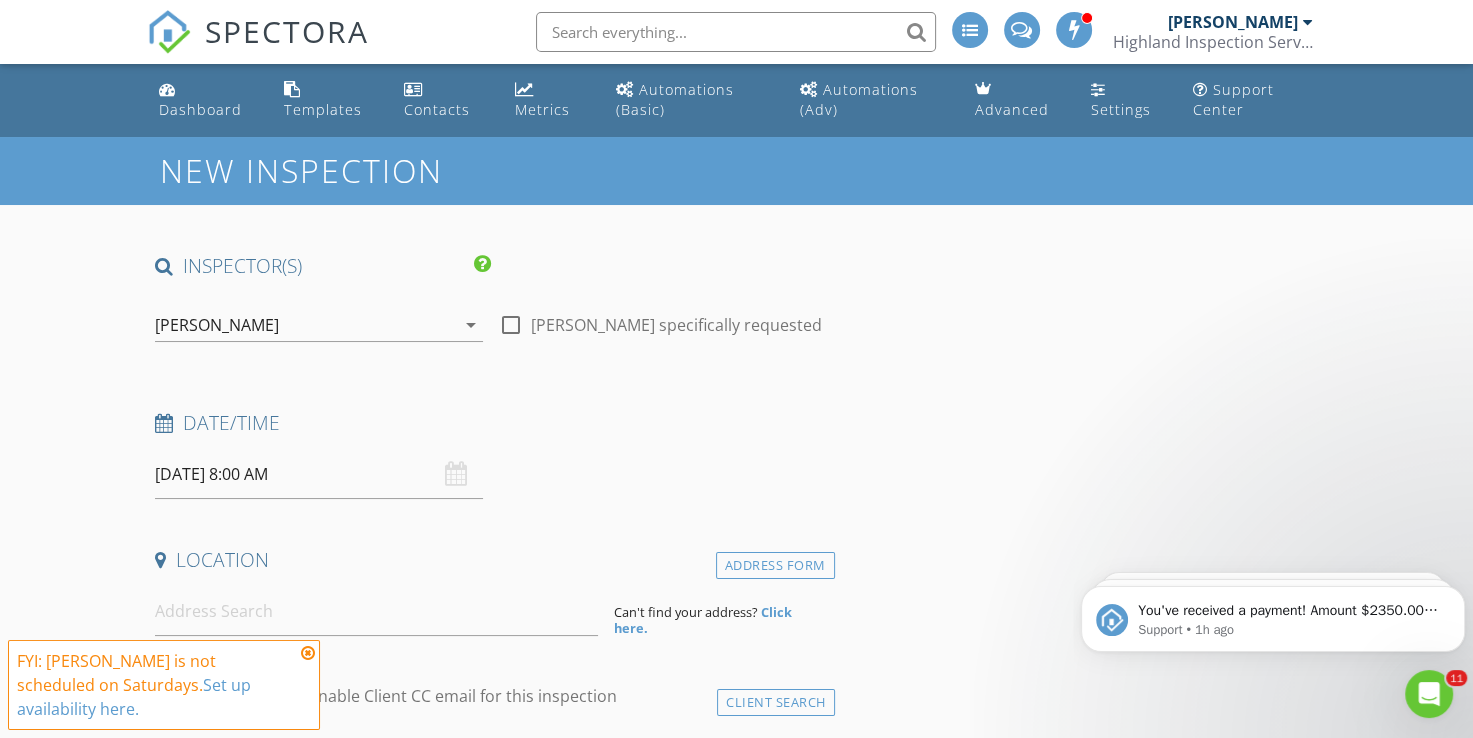 click on "[PERSON_NAME]" at bounding box center [305, 325] 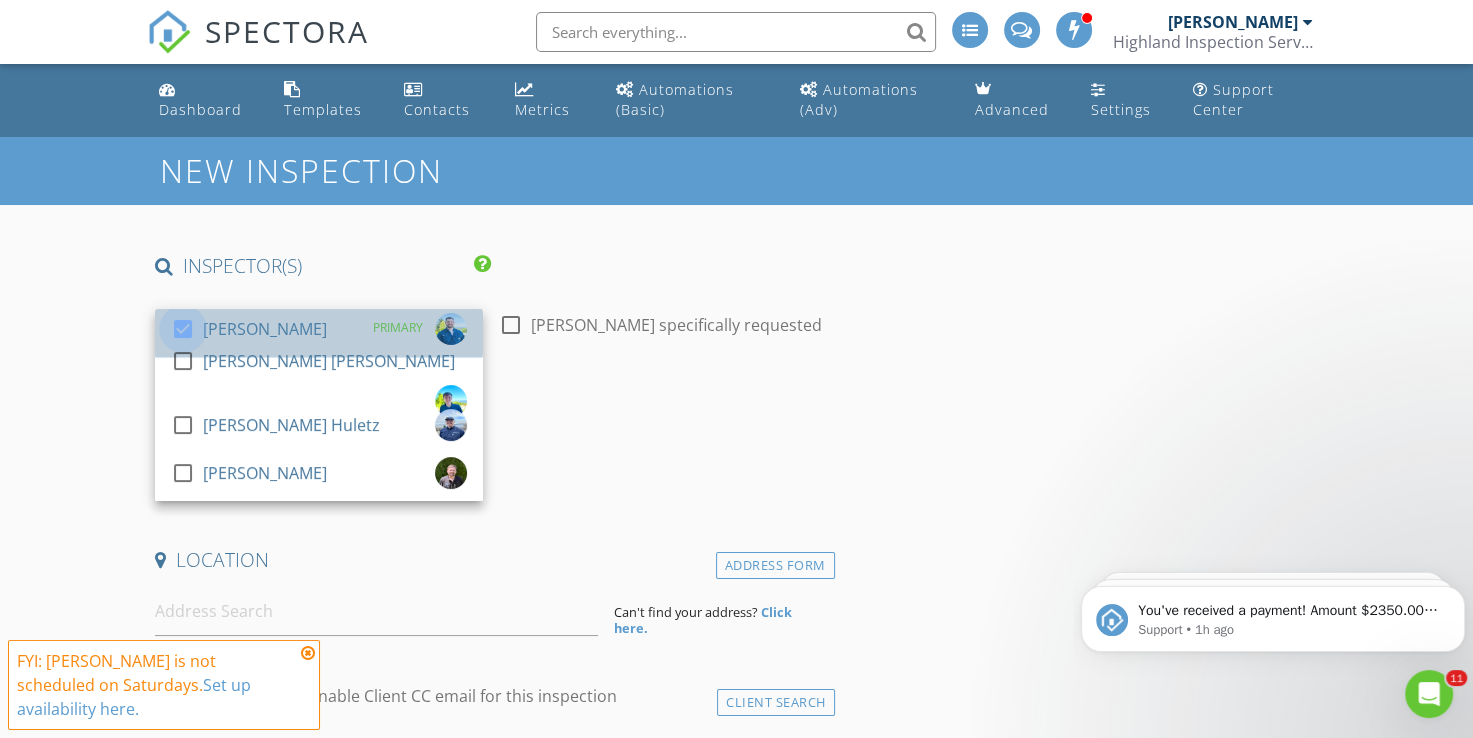 click at bounding box center (183, 329) 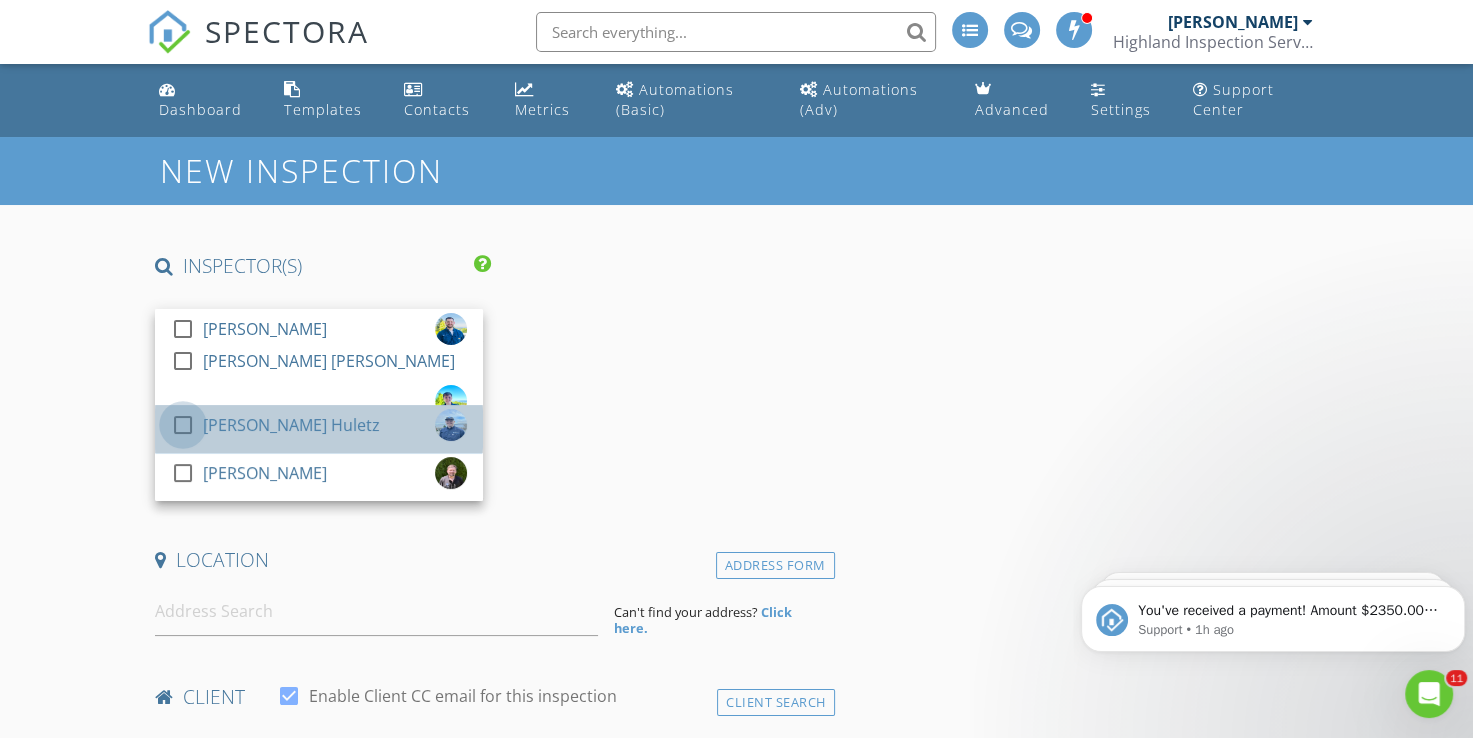 click at bounding box center [183, 425] 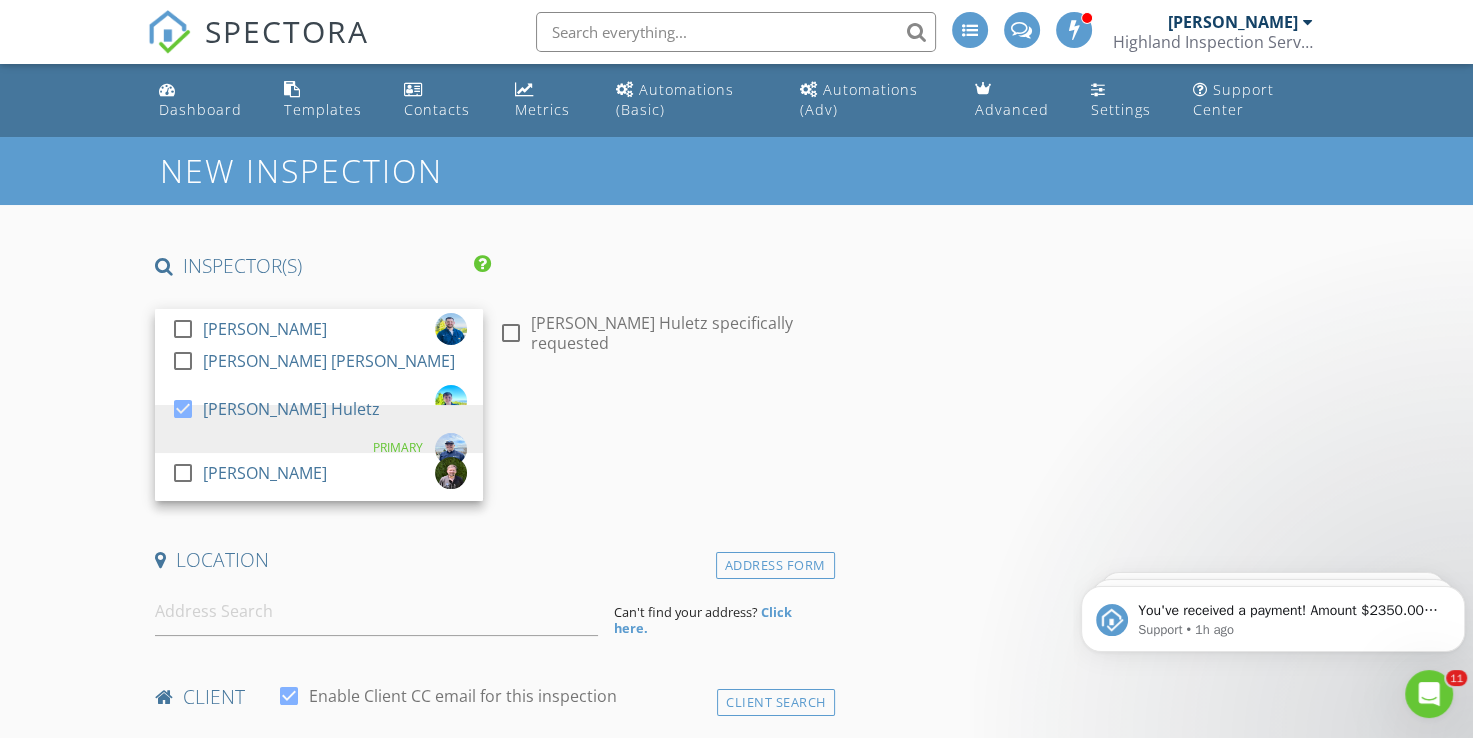 click on "New Inspection
INSPECTOR(S)
check_box_outline_blank   Nathan Wilkins     check_box_outline_blank   Kaes VanDoorne     check_box   Turner Huletz   PRIMARY   check_box_outline_blank   Ian Furgason     Turner Huletz arrow_drop_down   check_box_outline_blank Turner Huletz specifically requested
Date/Time
07/12/2025 8:00 AM
Location
Address Form       Can't find your address?   Click here.
client
check_box Enable Client CC email for this inspection   Client Search     check_box_outline_blank Client is a Company/Organization     First Name   Last Name   Email   CC Email   Phone         Tags         Notes   Private Notes
ADD ADDITIONAL client
SERVICES
check_box_outline_blank   Residential Inspection   check_box_outline_blank   New Construction   check_box_outline_blank" at bounding box center (736, 1869) 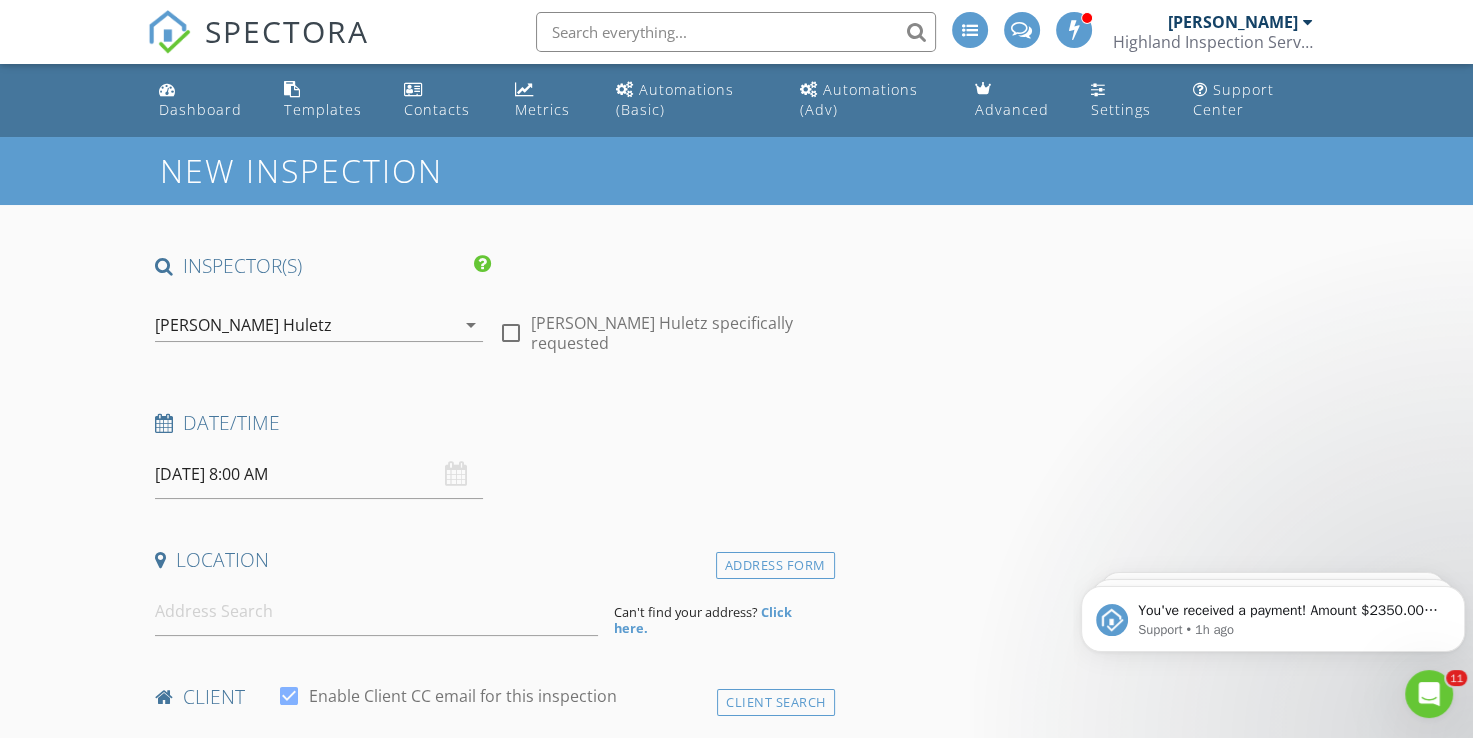 click on "07/12/2025 8:00 AM" at bounding box center [319, 474] 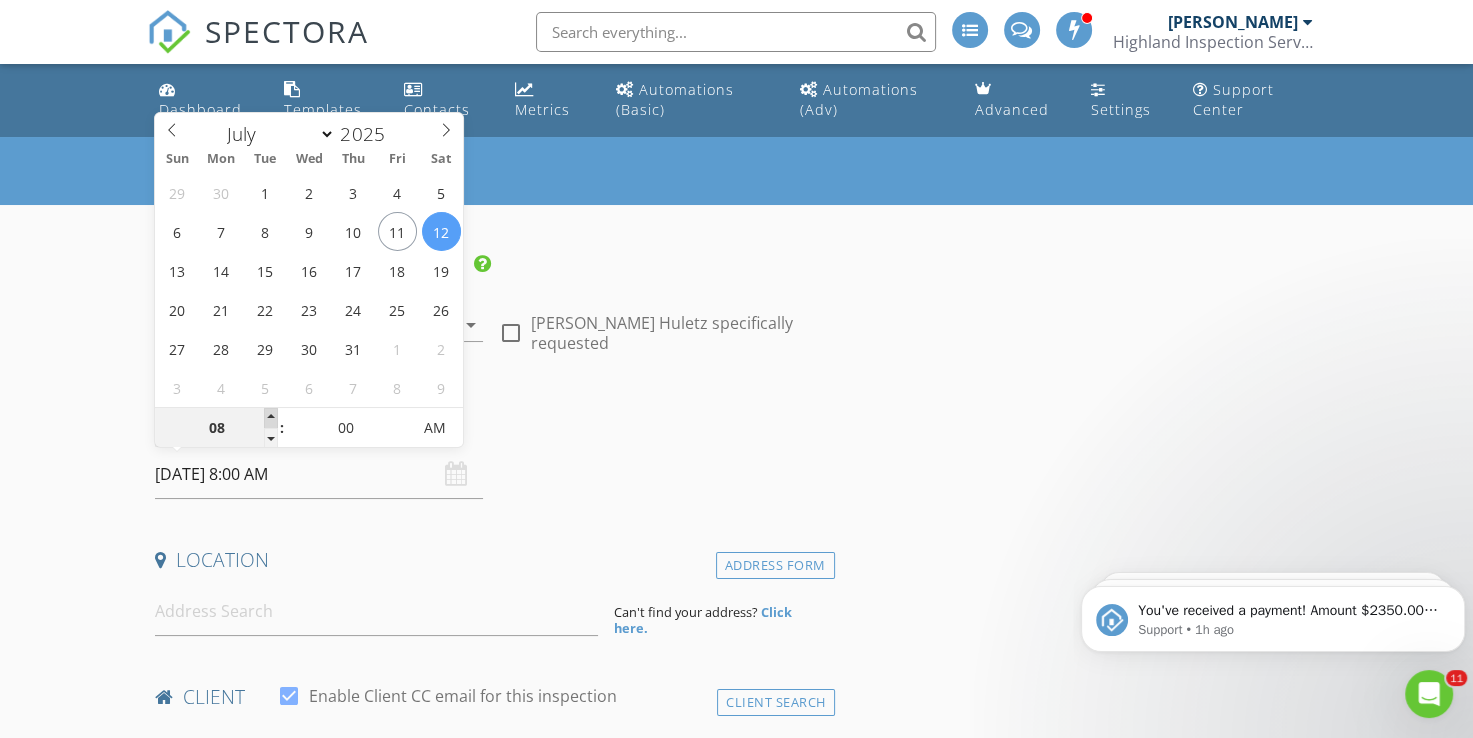 type on "09" 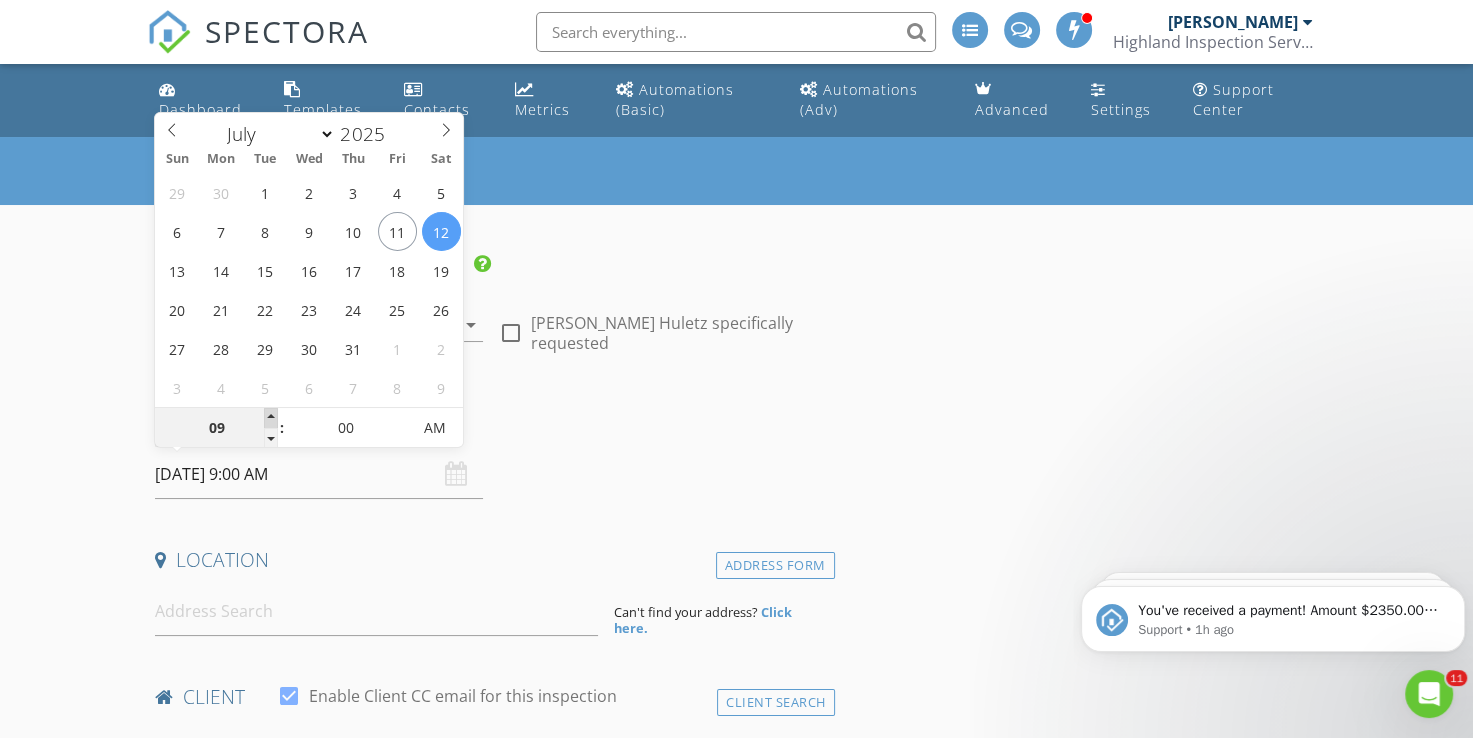 click at bounding box center [271, 418] 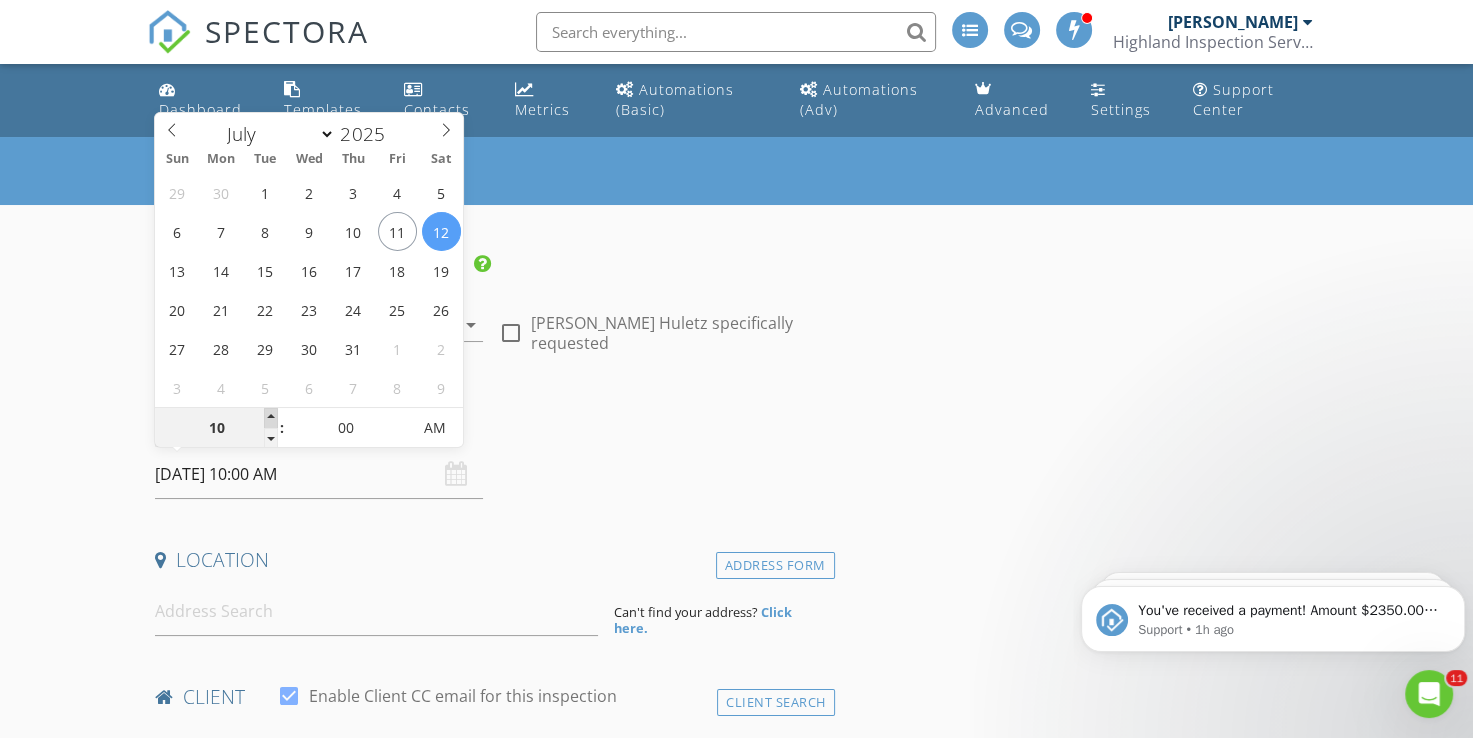 click at bounding box center [271, 418] 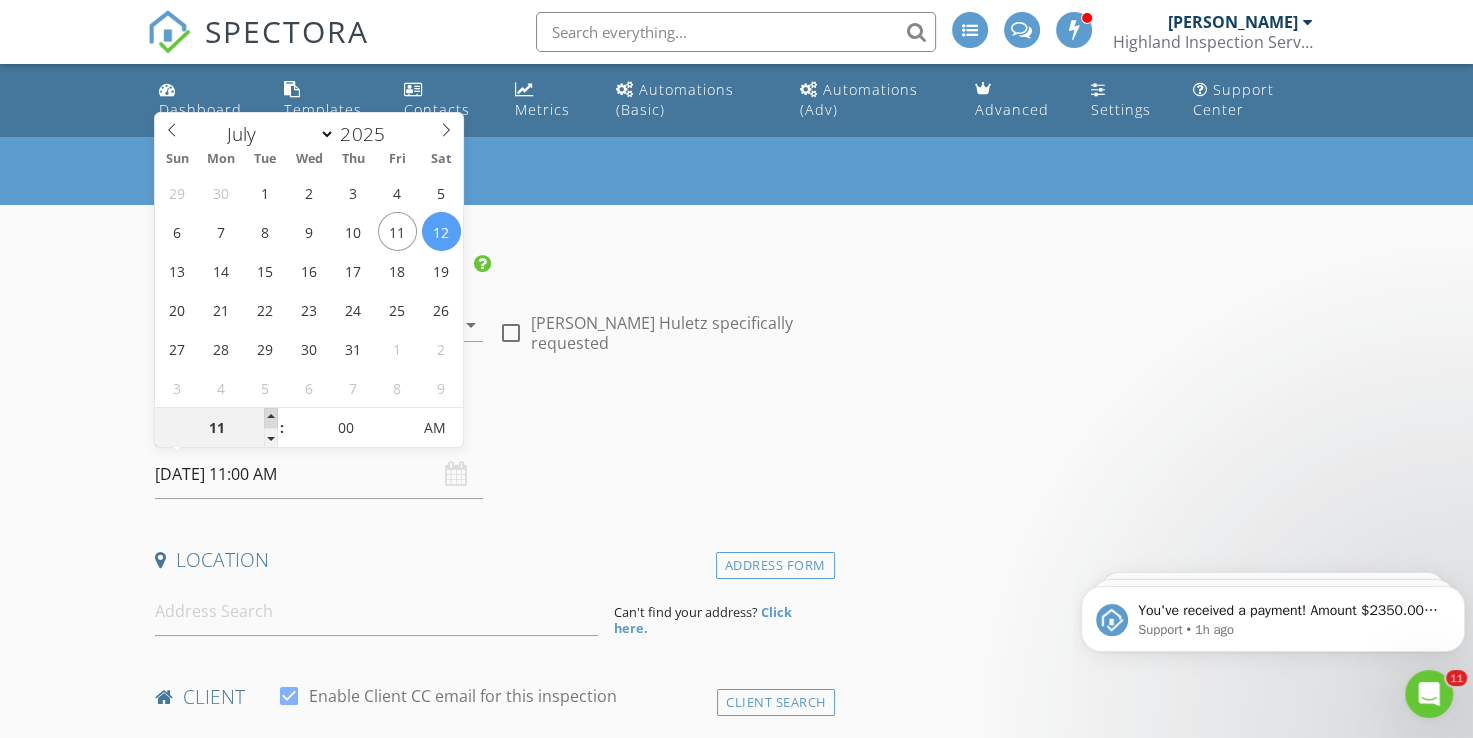 click at bounding box center (271, 418) 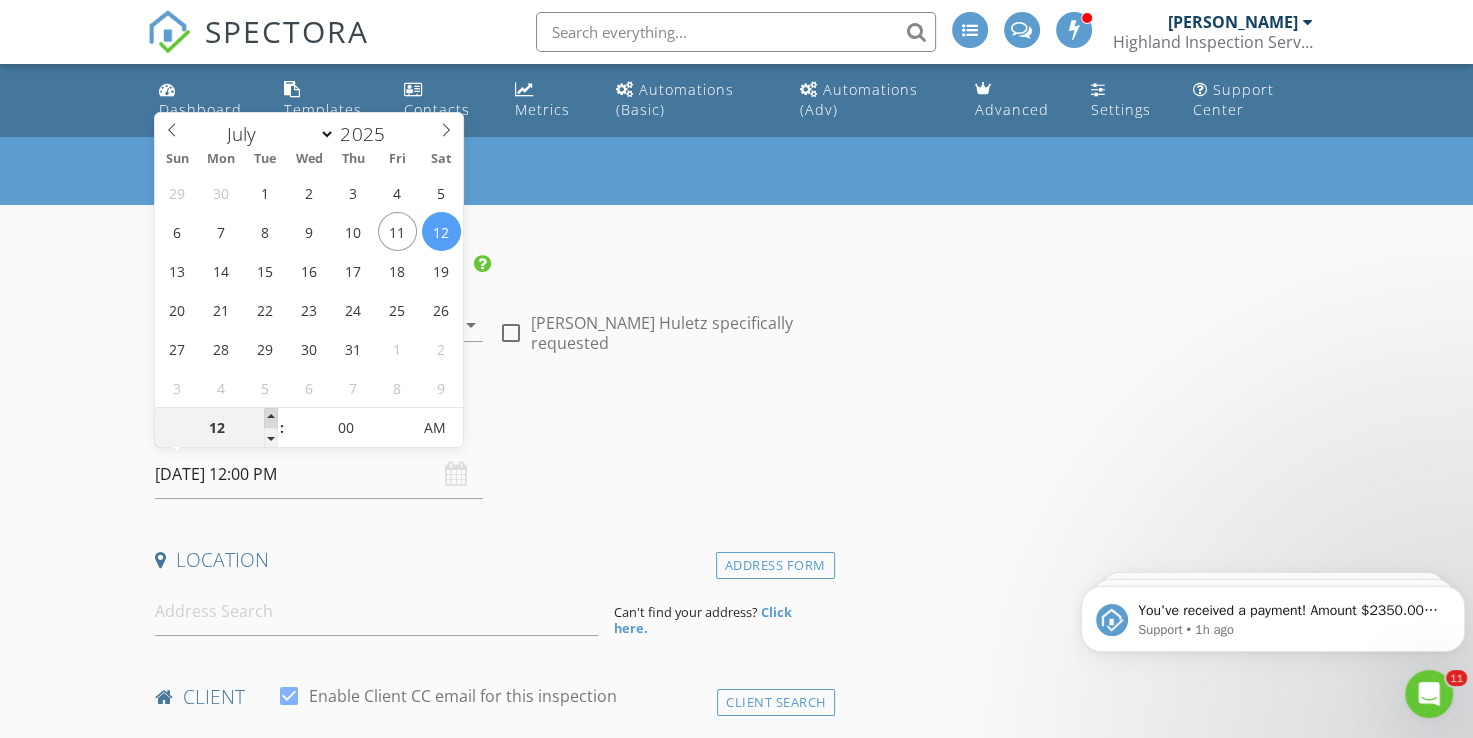 click at bounding box center [271, 418] 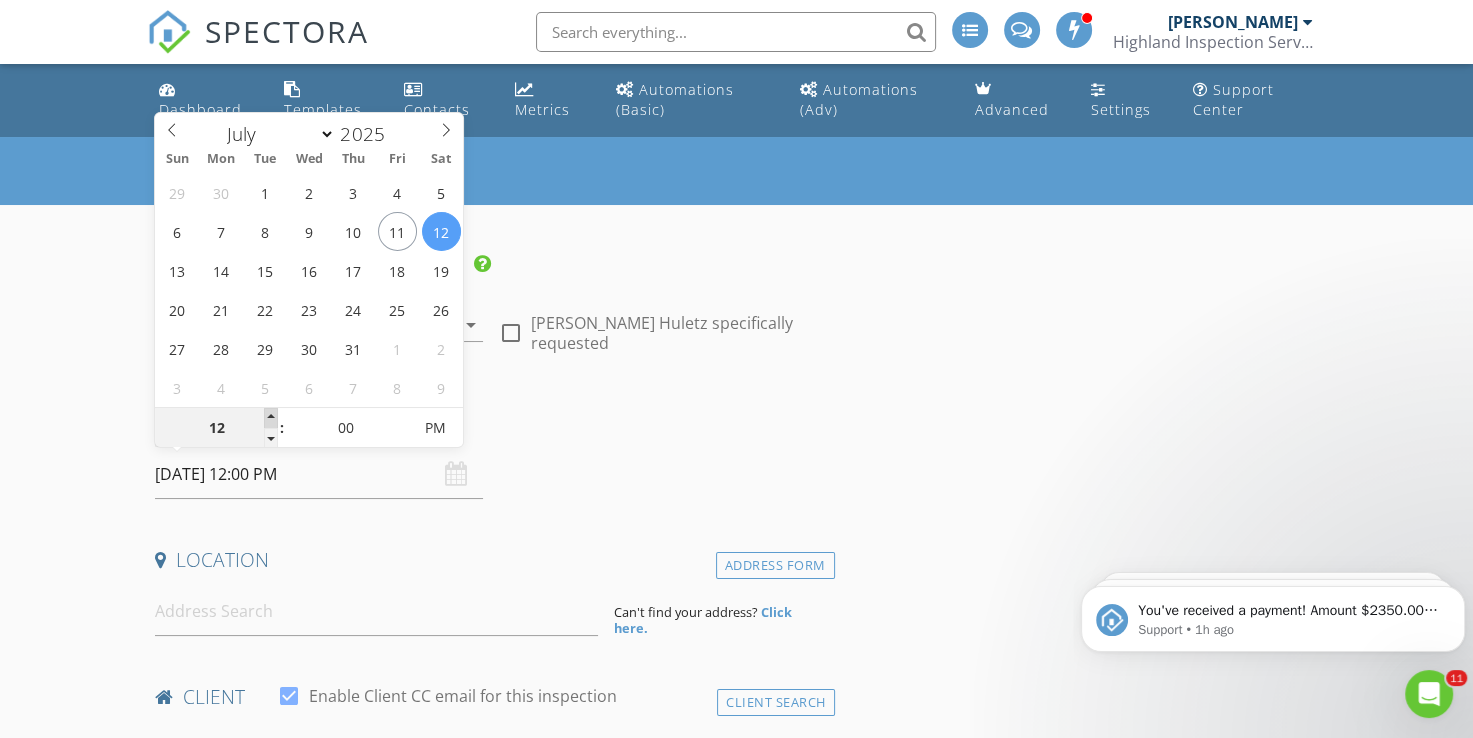 type on "01" 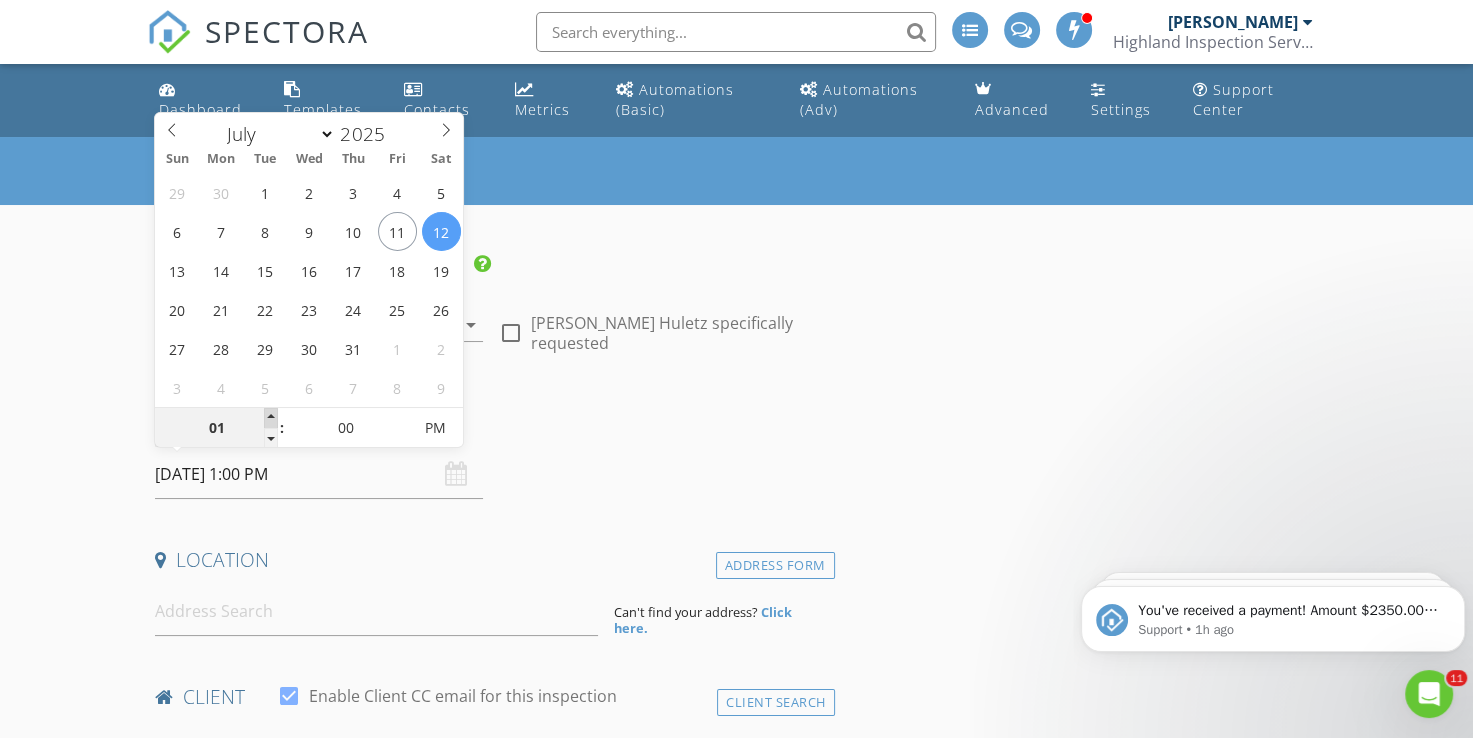 click at bounding box center (271, 418) 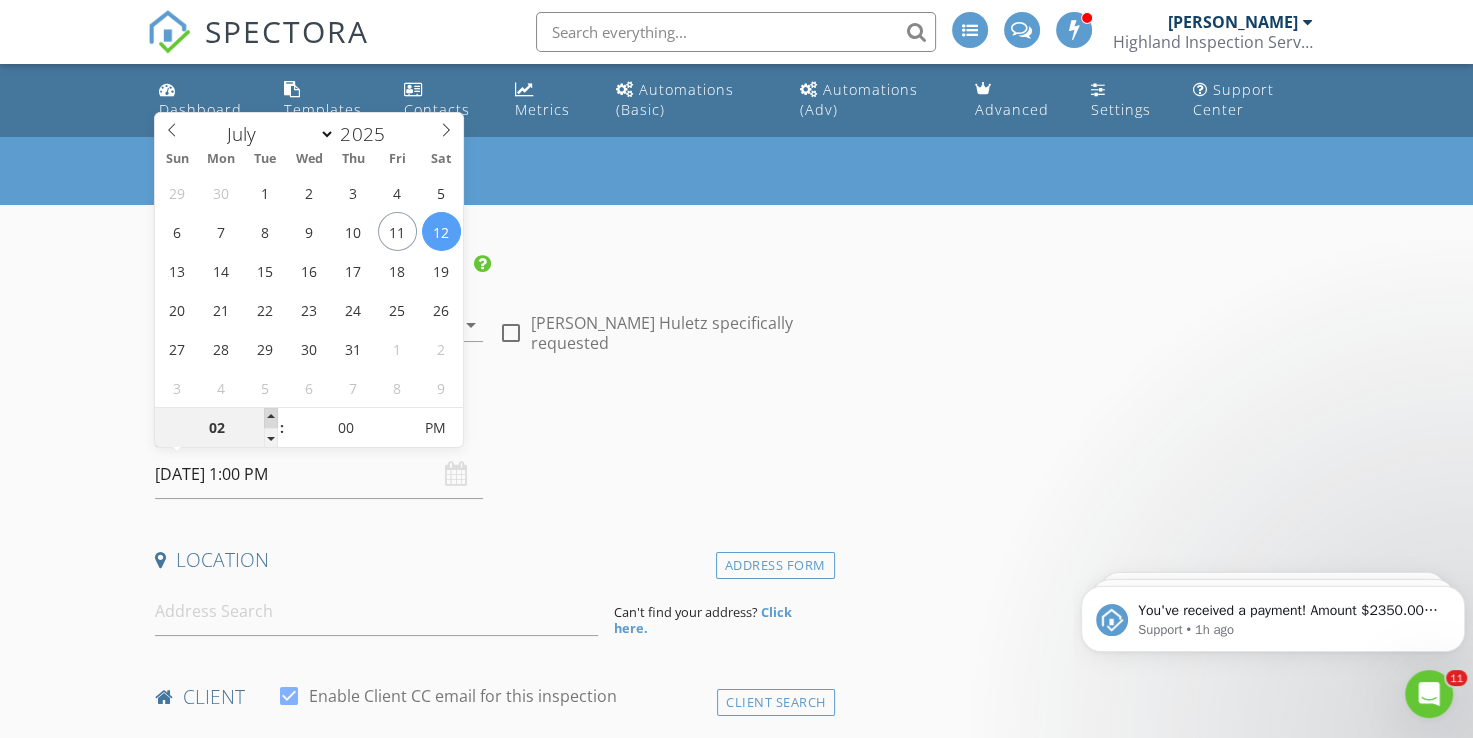 type on "07/12/2025 2:00 PM" 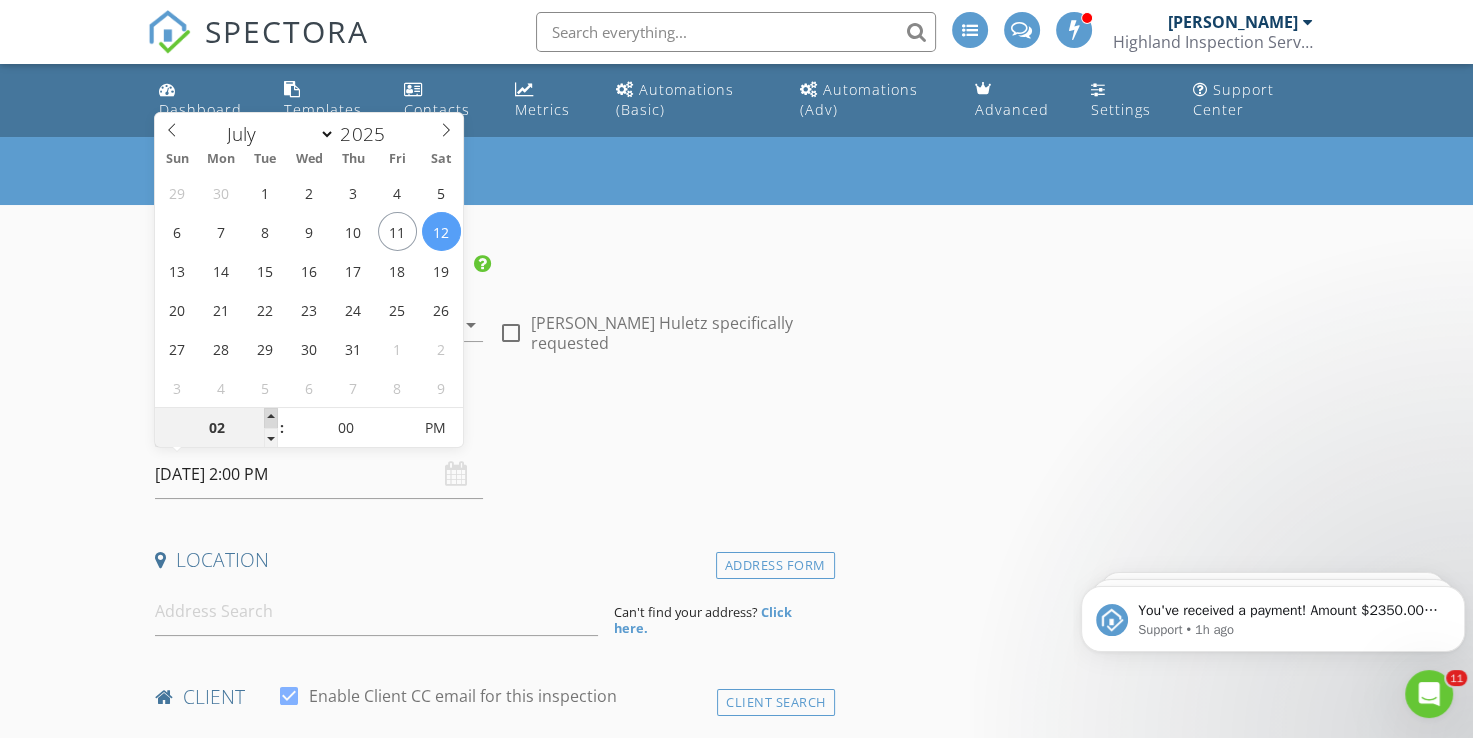 click at bounding box center (271, 418) 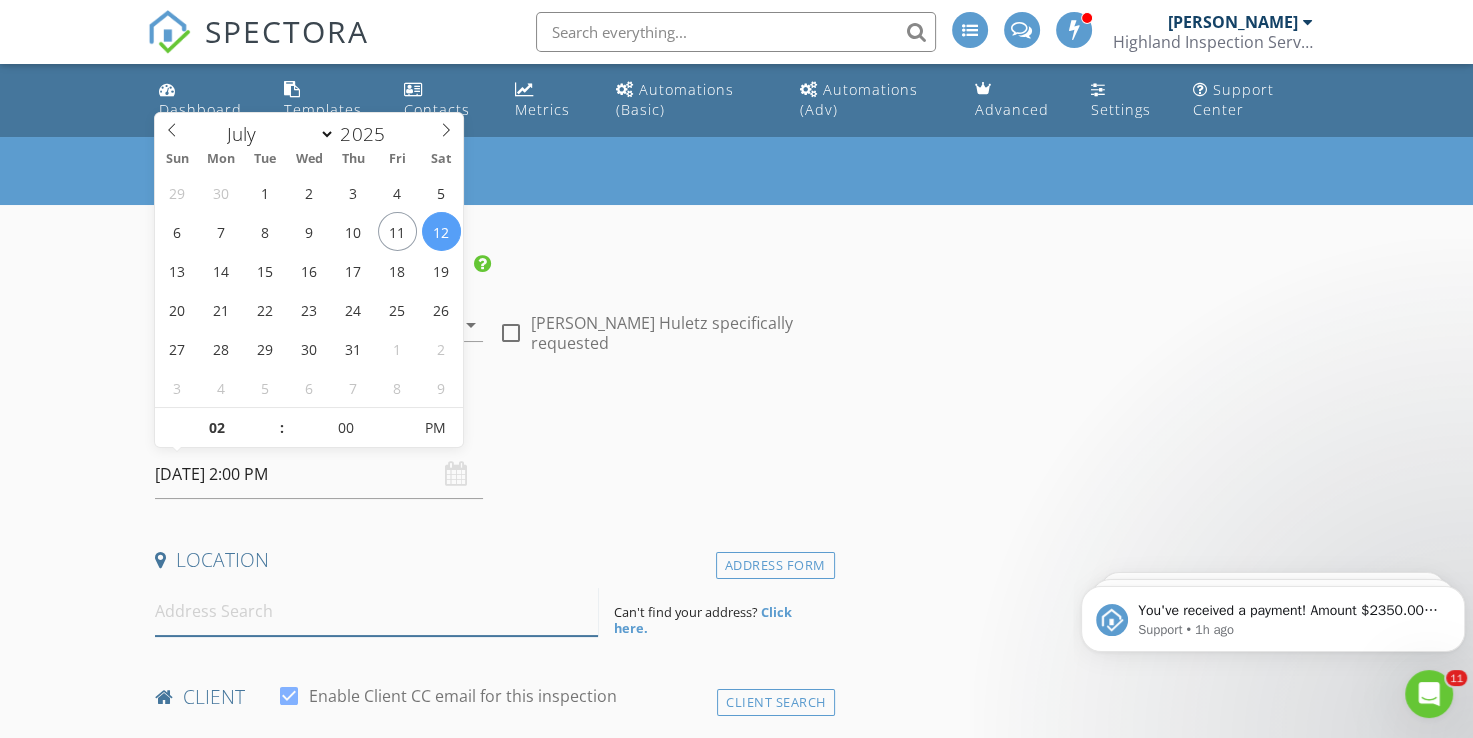 click at bounding box center [376, 611] 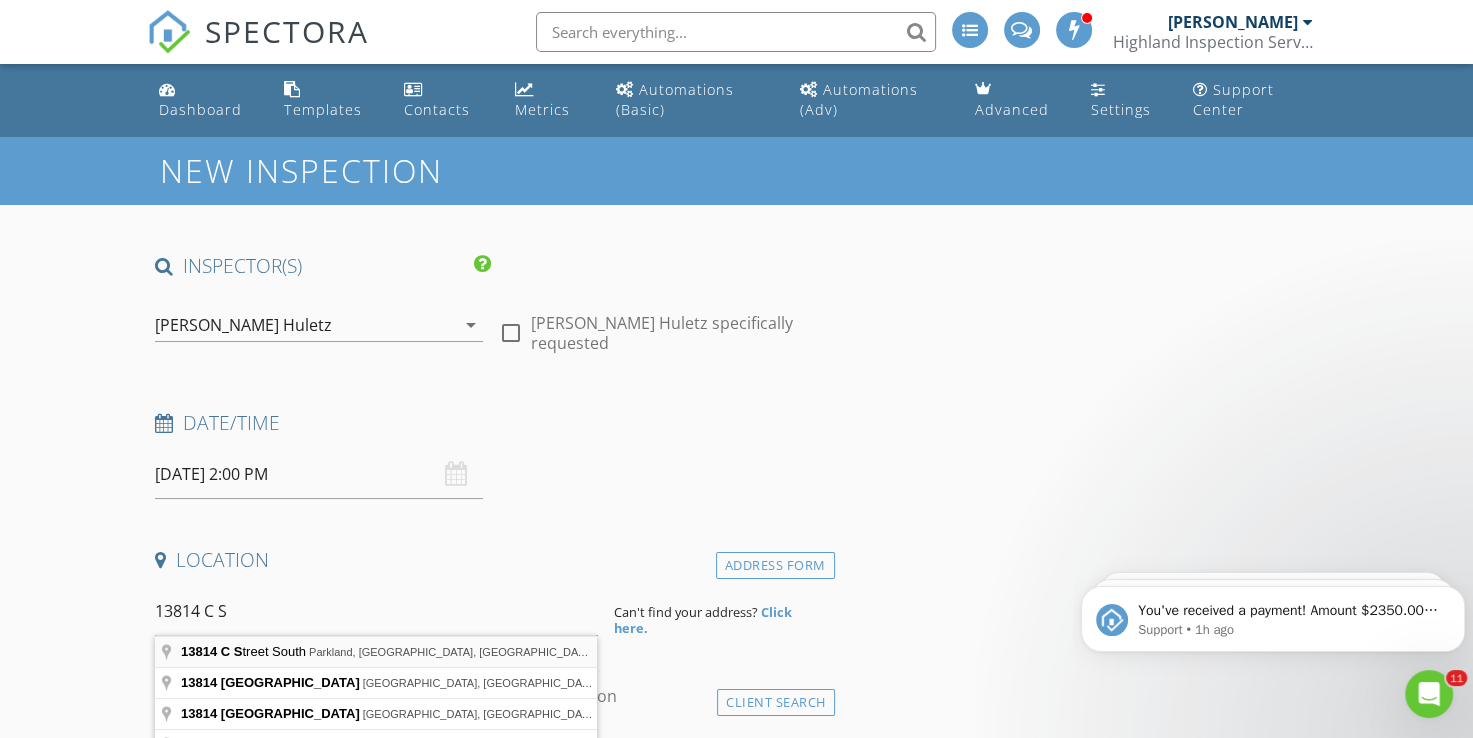 type on "13814 C Street South, Parkland, WA, USA" 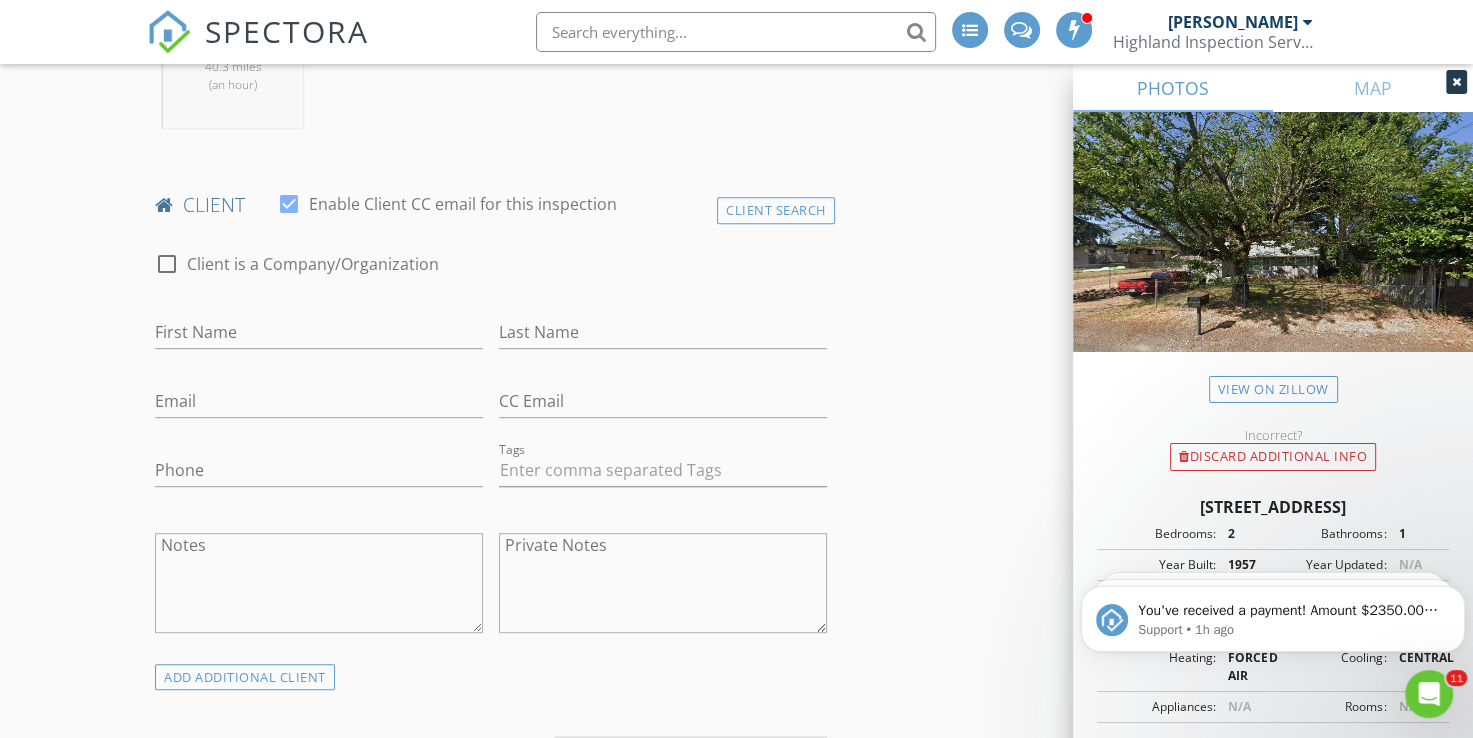 scroll, scrollTop: 933, scrollLeft: 0, axis: vertical 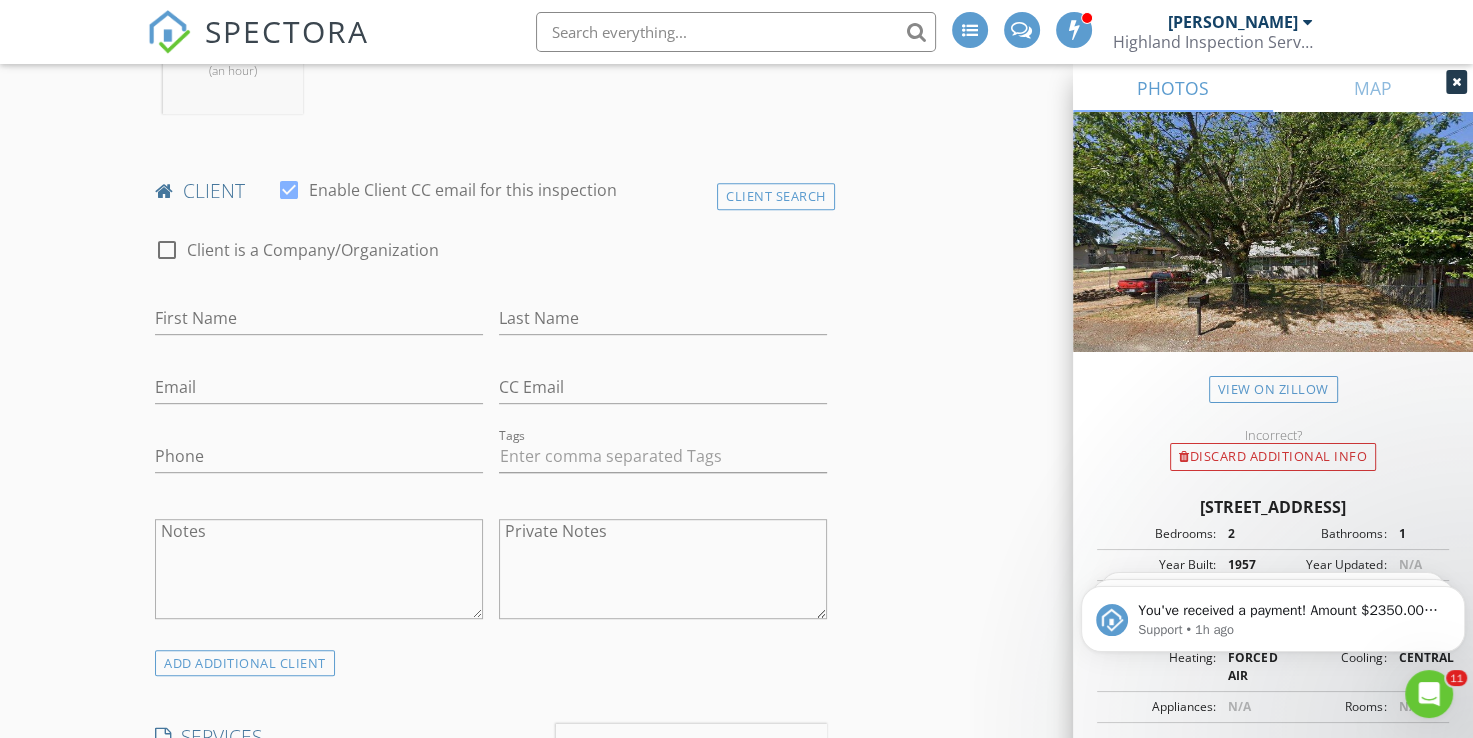 click on "First Name" at bounding box center [319, 322] 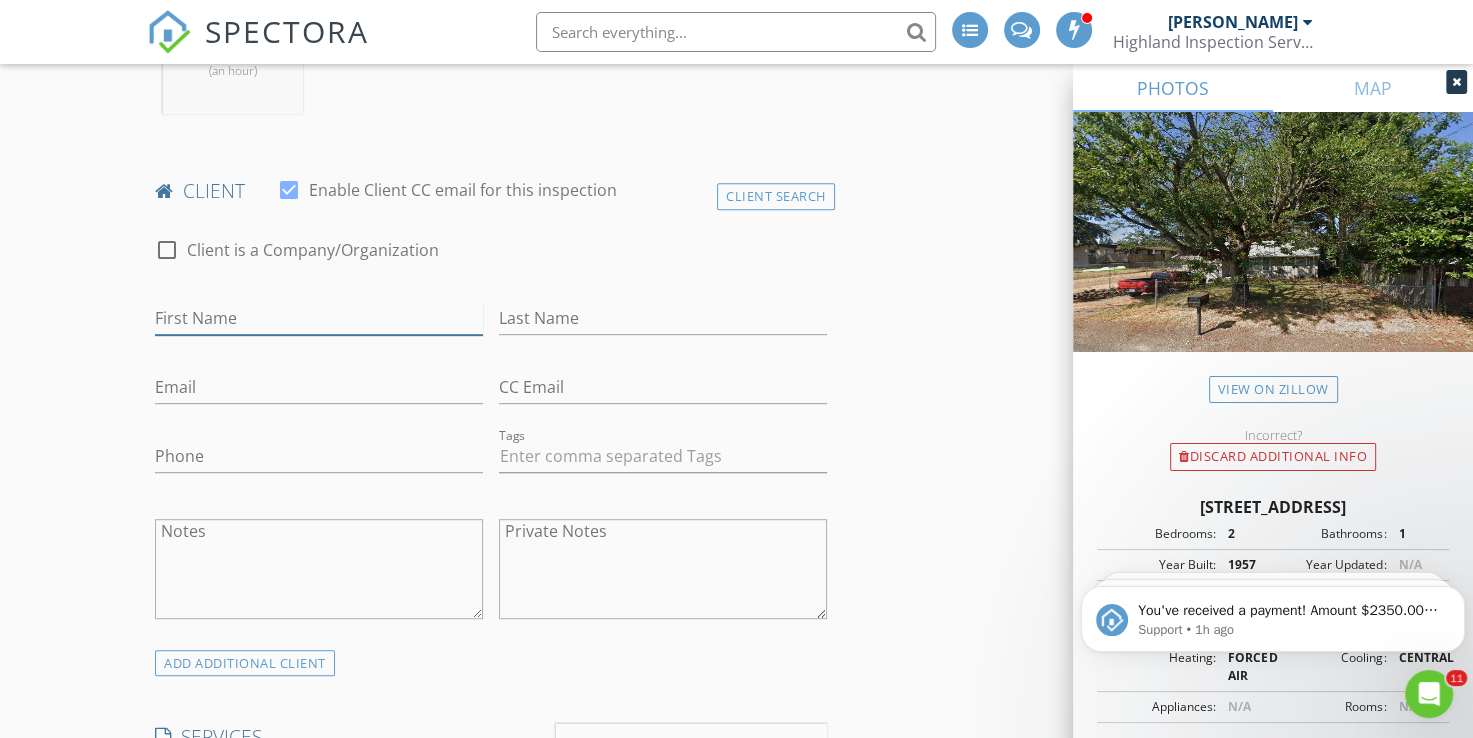 click on "First Name" at bounding box center [319, 318] 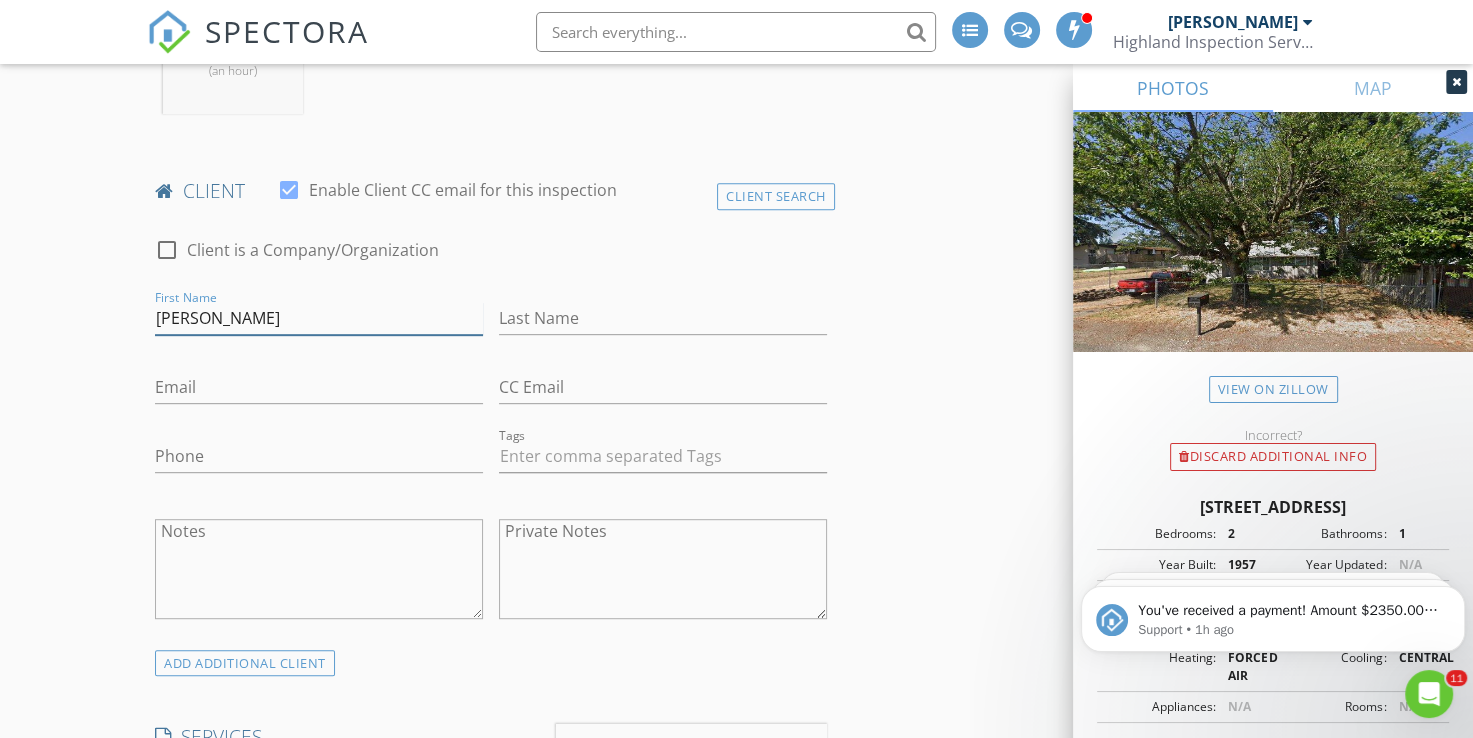 type on "Katherine" 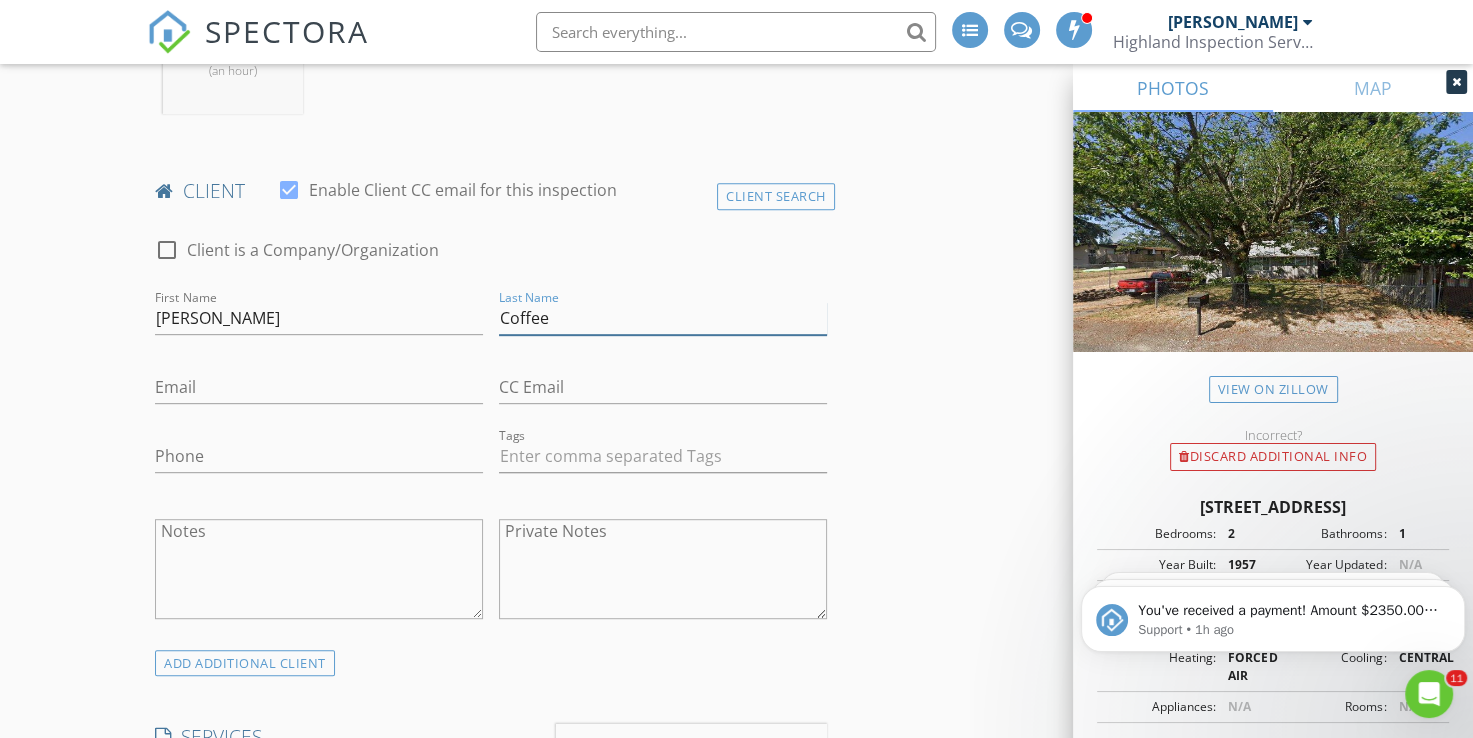 type on "Coffee" 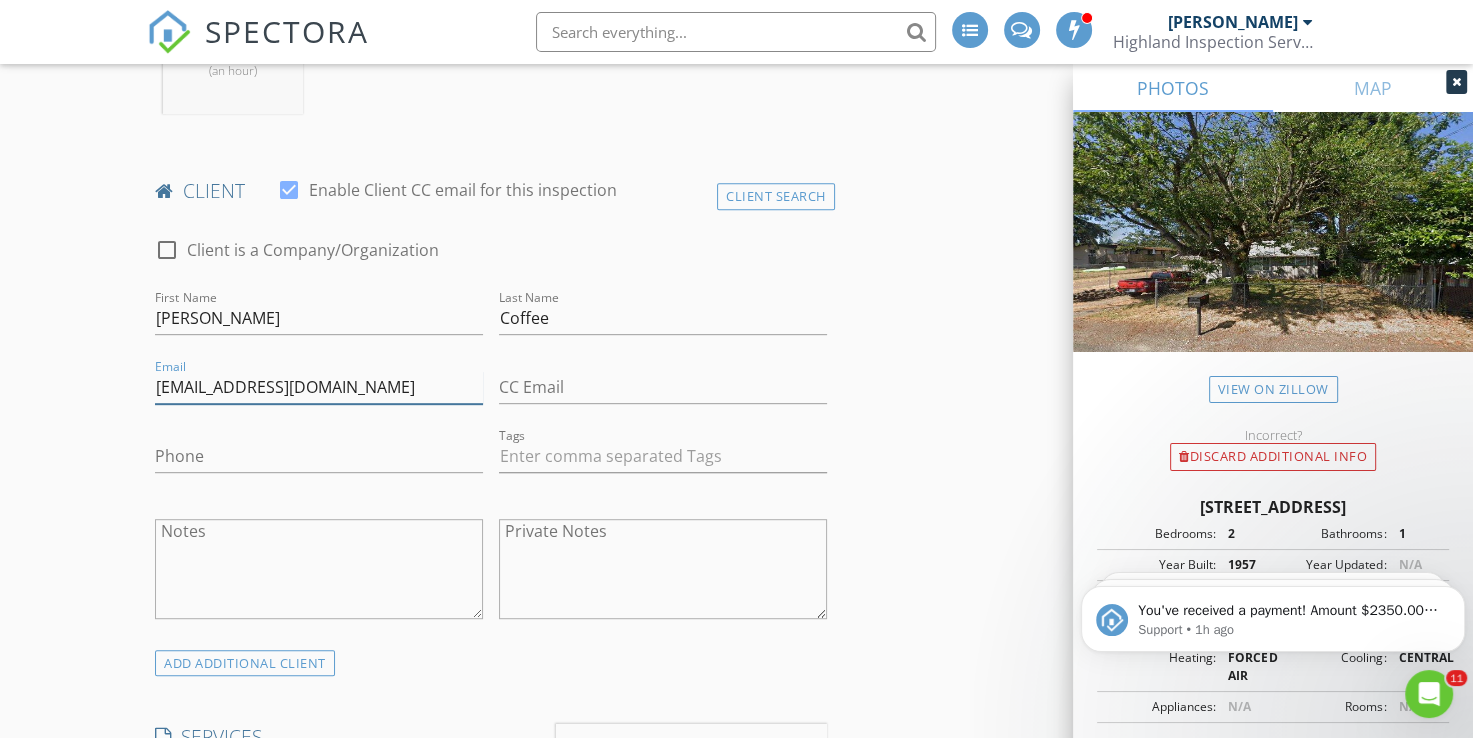 type on "katherinecoffee80@gmail.com" 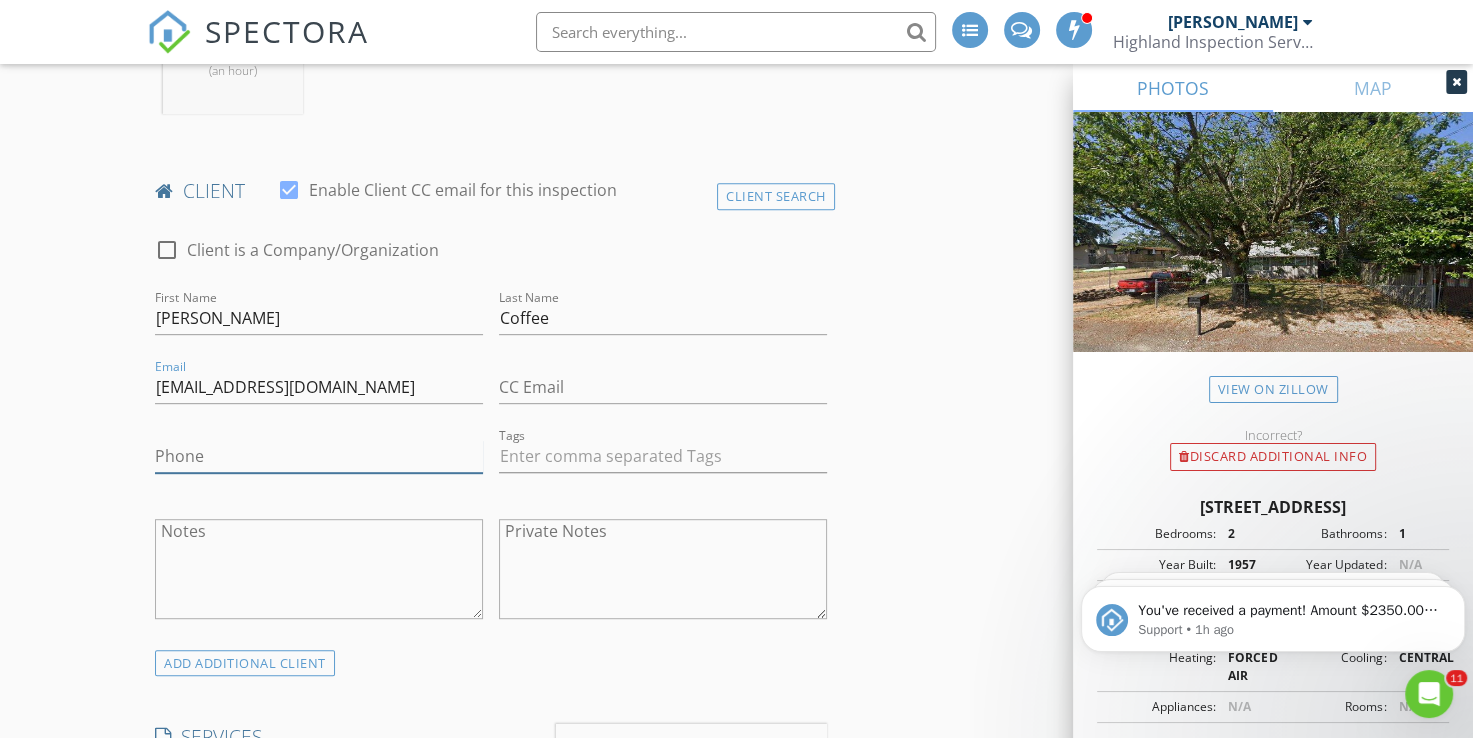 click on "Phone" at bounding box center (319, 456) 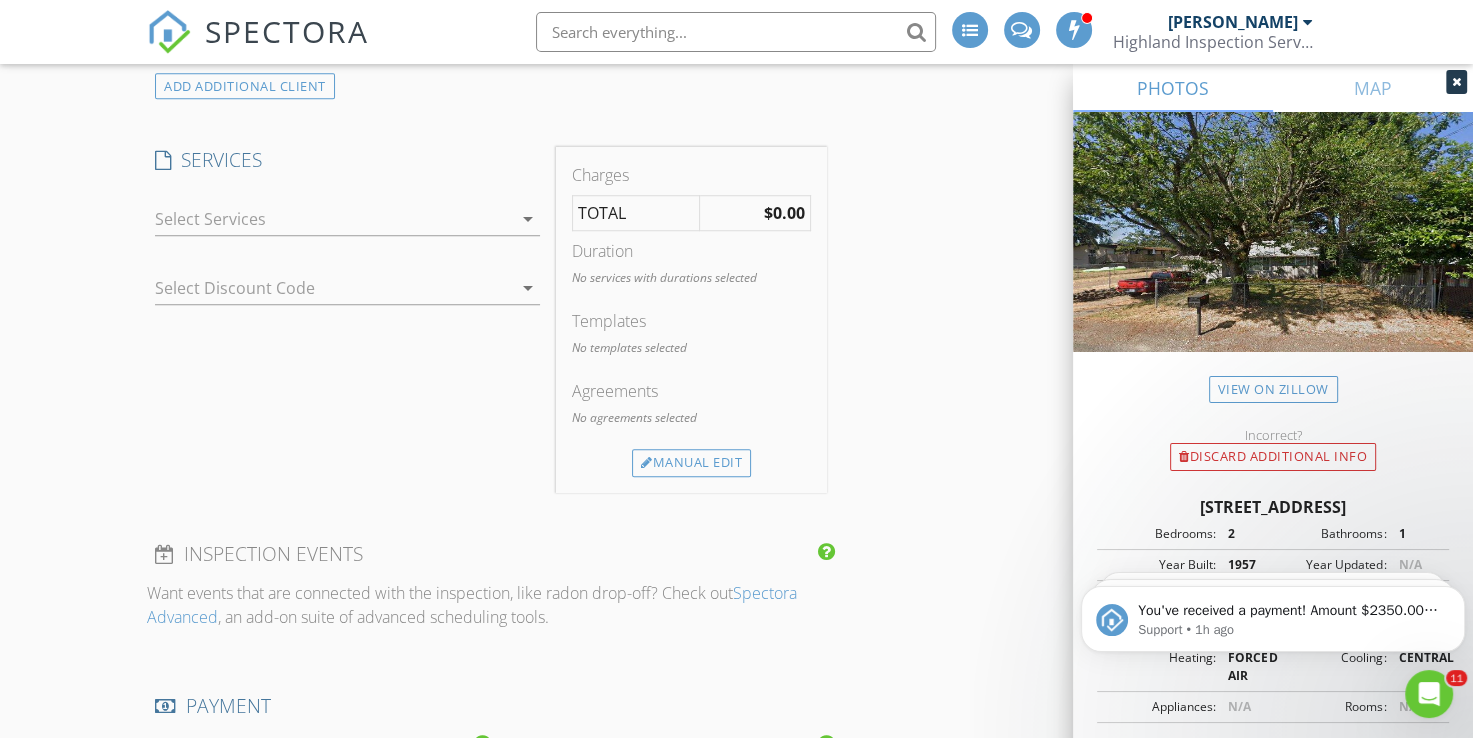 scroll, scrollTop: 1426, scrollLeft: 0, axis: vertical 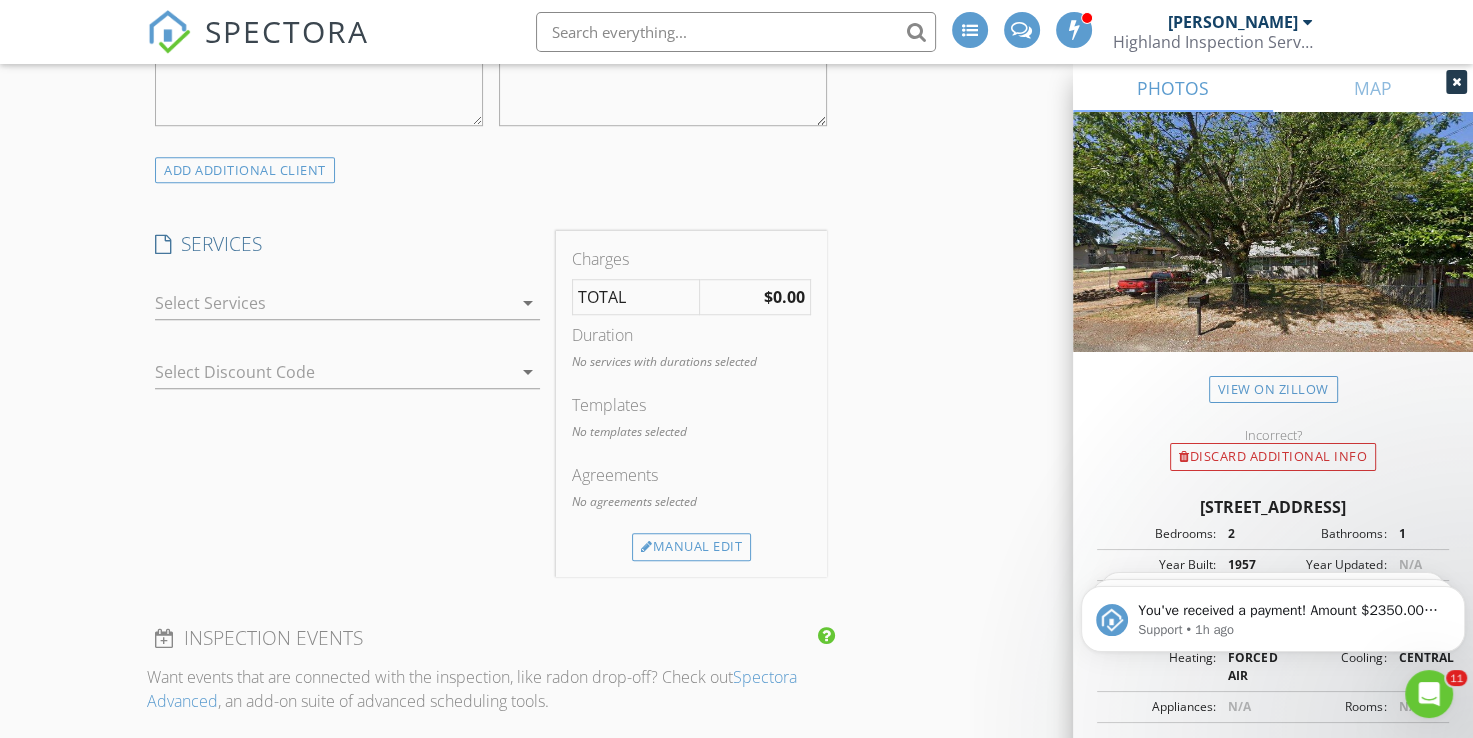 type on "253-592-5663" 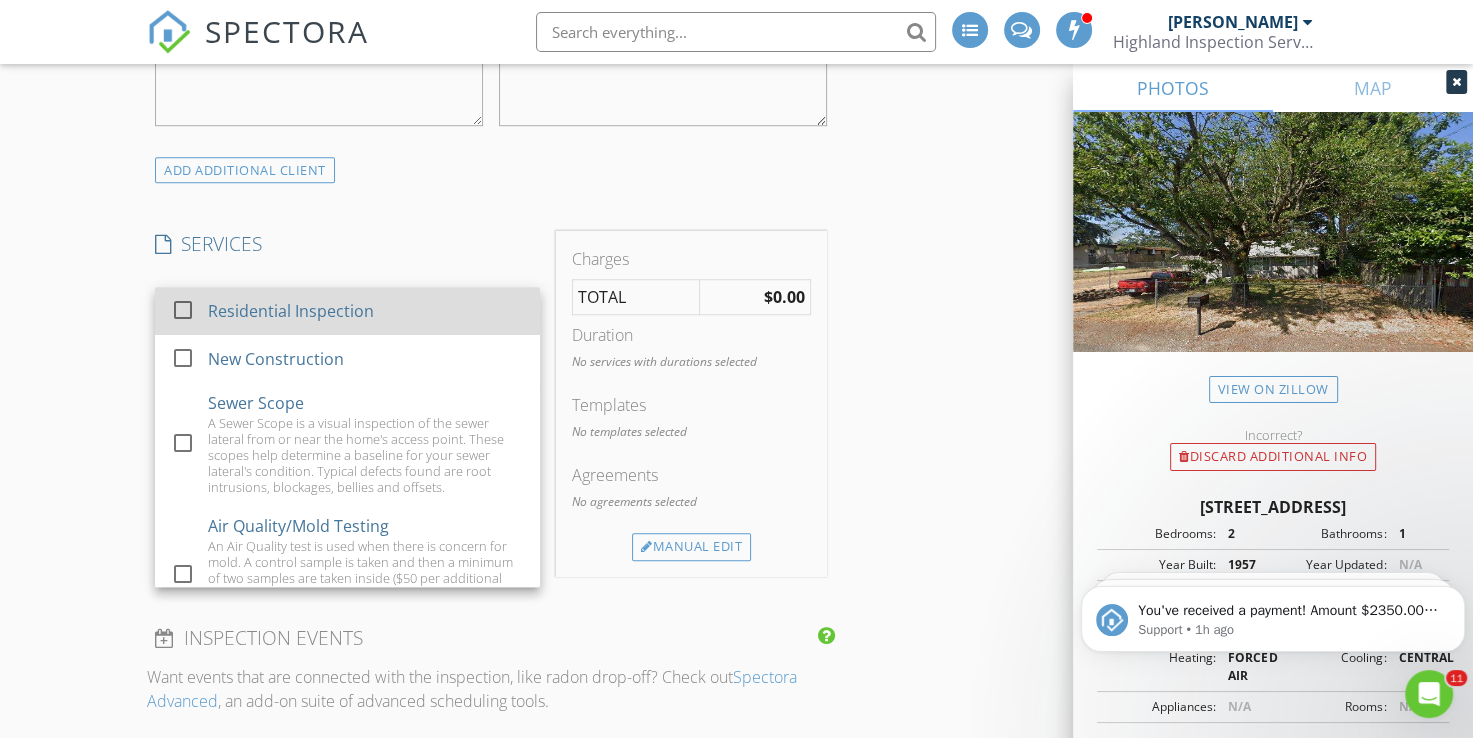 click at bounding box center [183, 310] 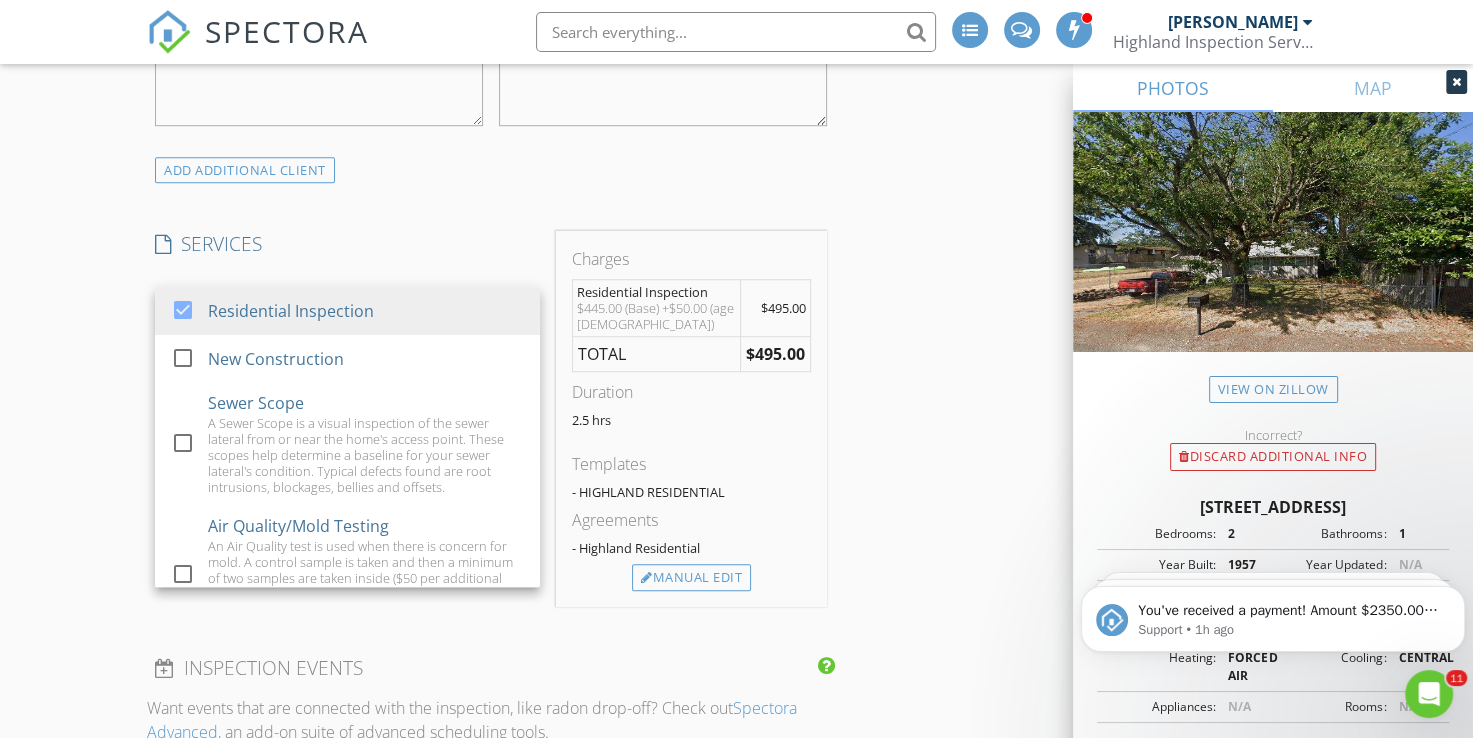 click on "New Inspection
INSPECTOR(S)
check_box_outline_blank   Nathan Wilkins     check_box_outline_blank   Kaes VanDoorne     check_box   Turner Huletz   PRIMARY   check_box_outline_blank   Ian Furgason     Turner Huletz arrow_drop_down   check_box_outline_blank Turner Huletz specifically requested
Date/Time
07/12/2025 2:00 PM
Location
Address Search       Address 13814 C St S   Unit   City Parkland   State WA   Zip 98444   County Pierce     Square Feet 889   Year Built 1957   Foundation arrow_drop_down     Turner Huletz     40.3 miles     (an hour)
client
check_box Enable Client CC email for this inspection   Client Search     check_box_outline_blank Client is a Company/Organization     First Name Katherine   Last Name Coffee   Email katherinecoffee80@gmail.com   CC Email   Phone 253-592-5663         Tags         Notes   Private Notes          check_box" at bounding box center (736, 672) 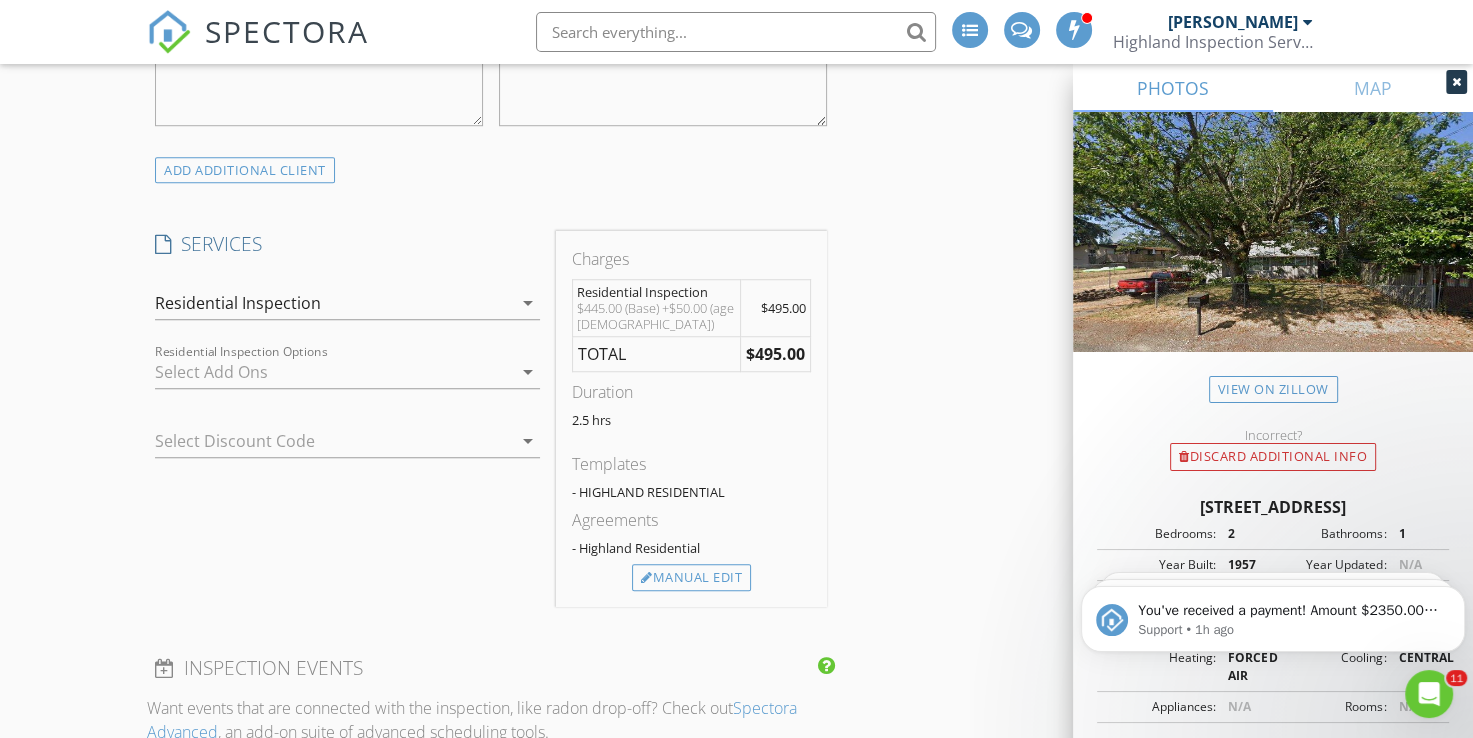 click at bounding box center (333, 372) 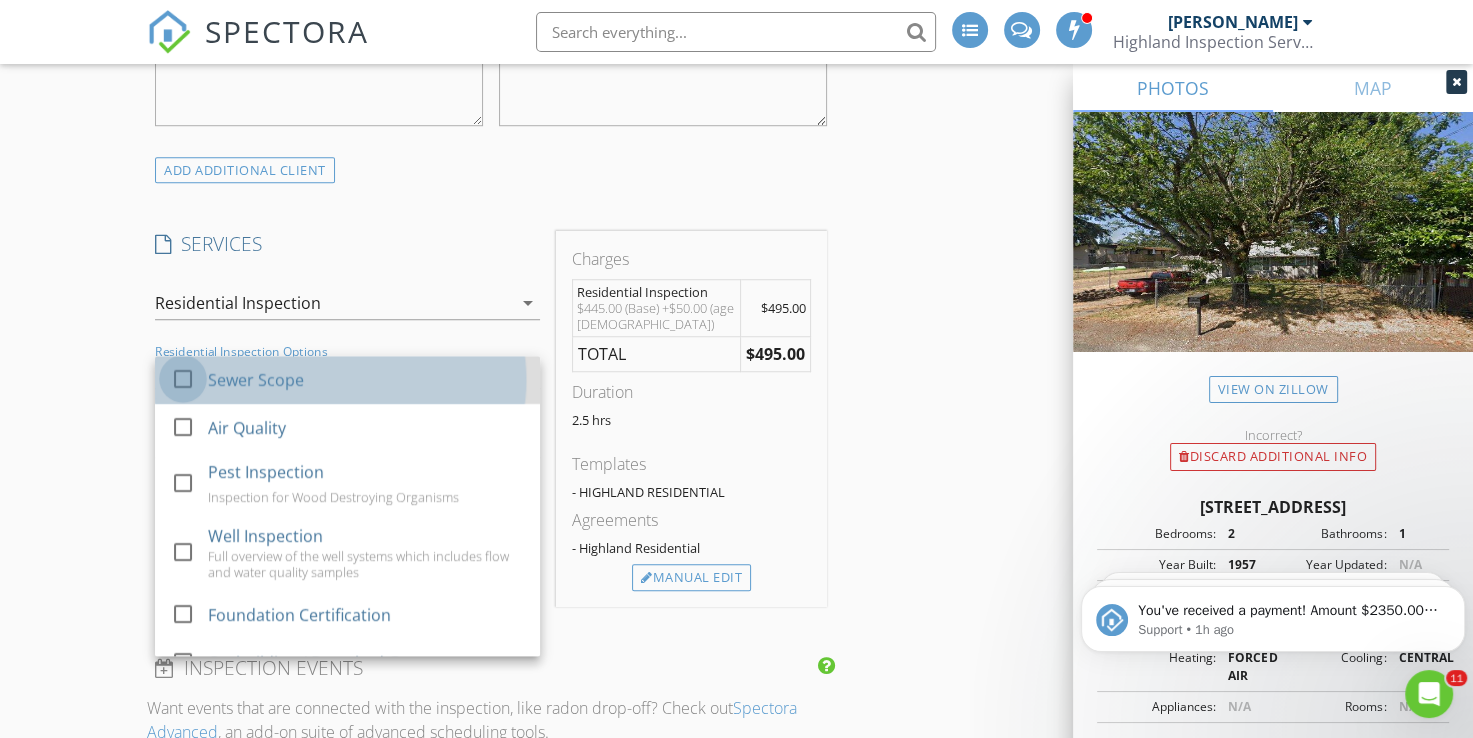 click at bounding box center (183, 379) 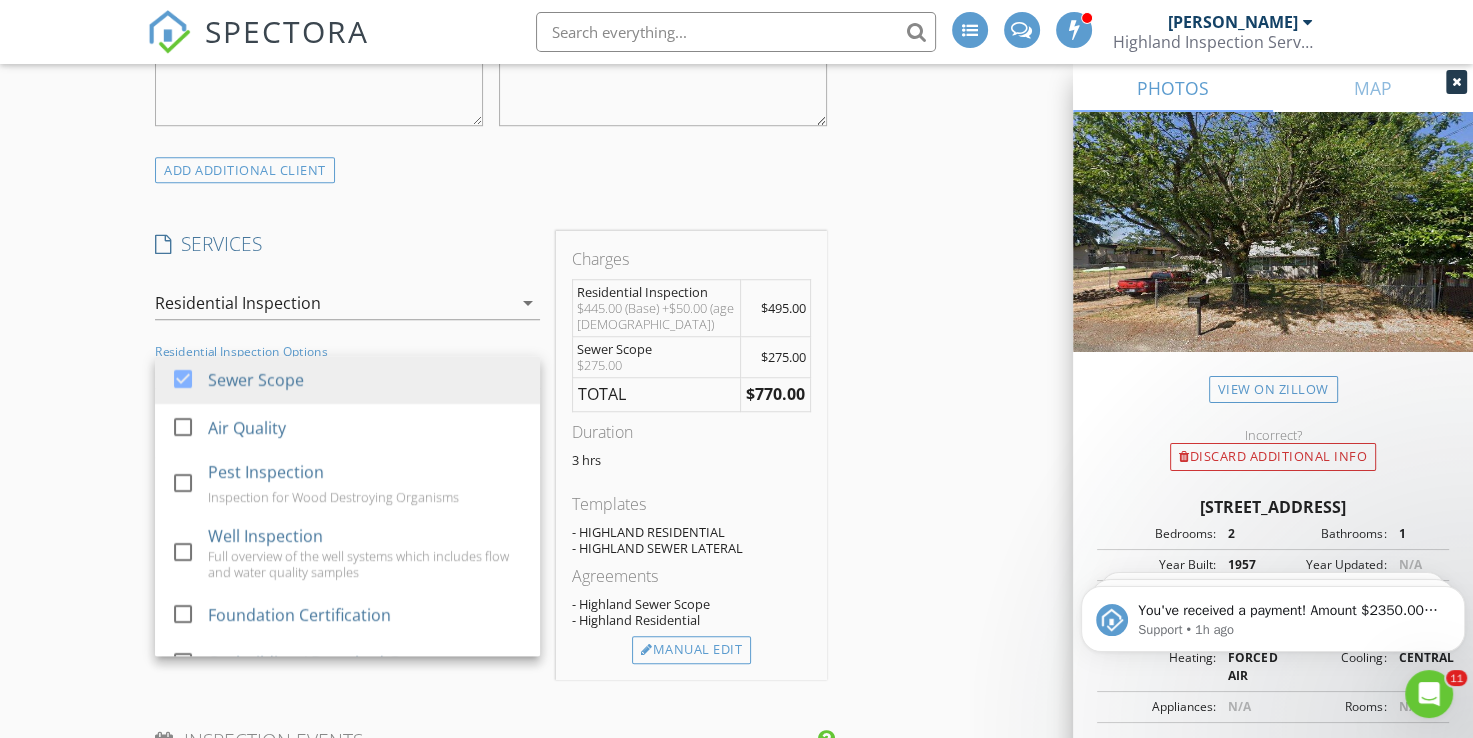 click on "New Inspection
INSPECTOR(S)
check_box_outline_blank   Nathan Wilkins     check_box_outline_blank   Kaes VanDoorne     check_box   Turner Huletz   PRIMARY   check_box_outline_blank   Ian Furgason     Turner Huletz arrow_drop_down   check_box_outline_blank Turner Huletz specifically requested
Date/Time
07/12/2025 2:00 PM
Location
Address Search       Address 13814 C St S   Unit   City Parkland   State WA   Zip 98444   County Pierce     Square Feet 889   Year Built 1957   Foundation arrow_drop_down     Turner Huletz     40.3 miles     (an hour)
client
check_box Enable Client CC email for this inspection   Client Search     check_box_outline_blank Client is a Company/Organization     First Name Katherine   Last Name Coffee   Email katherinecoffee80@gmail.com   CC Email   Phone 253-592-5663         Tags         Notes   Private Notes          check_box" at bounding box center (736, 708) 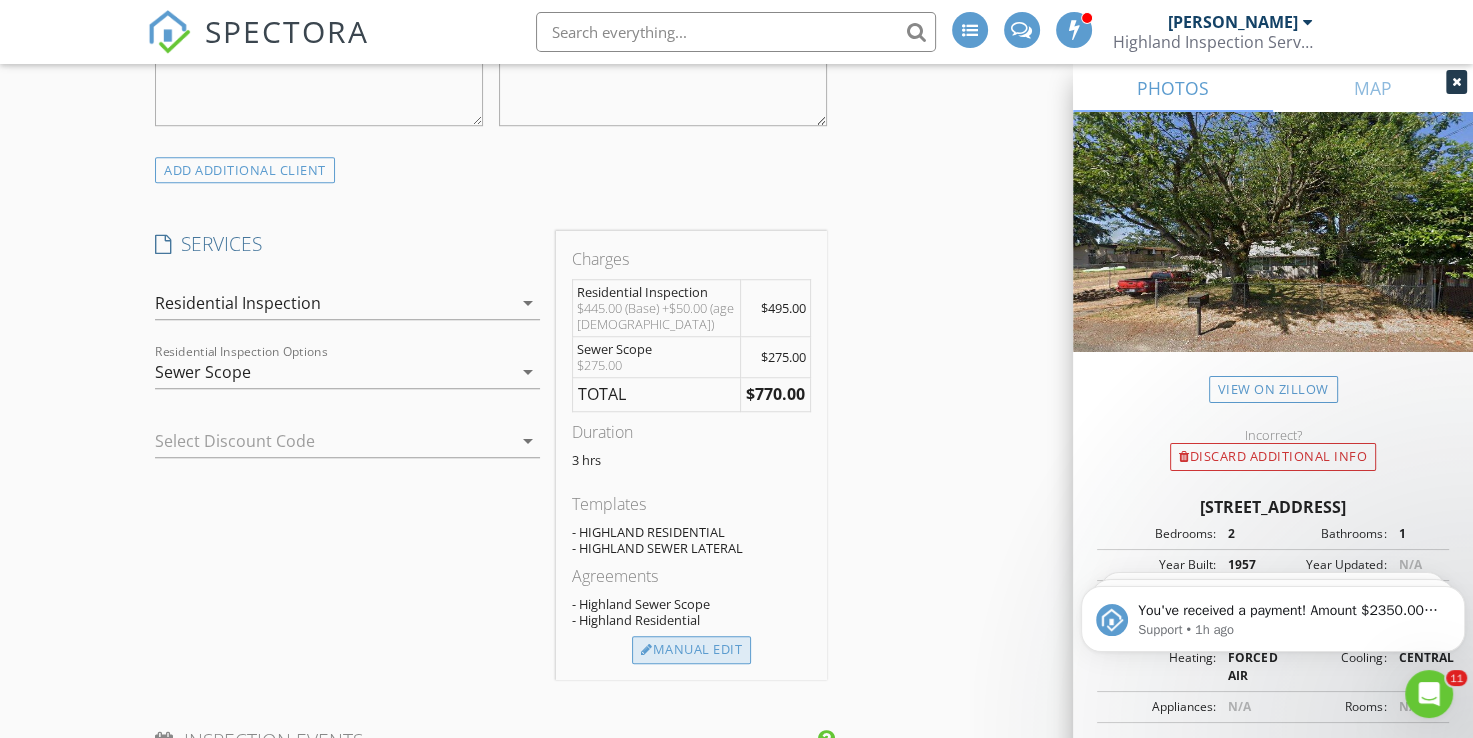 click on "Manual Edit" at bounding box center [691, 650] 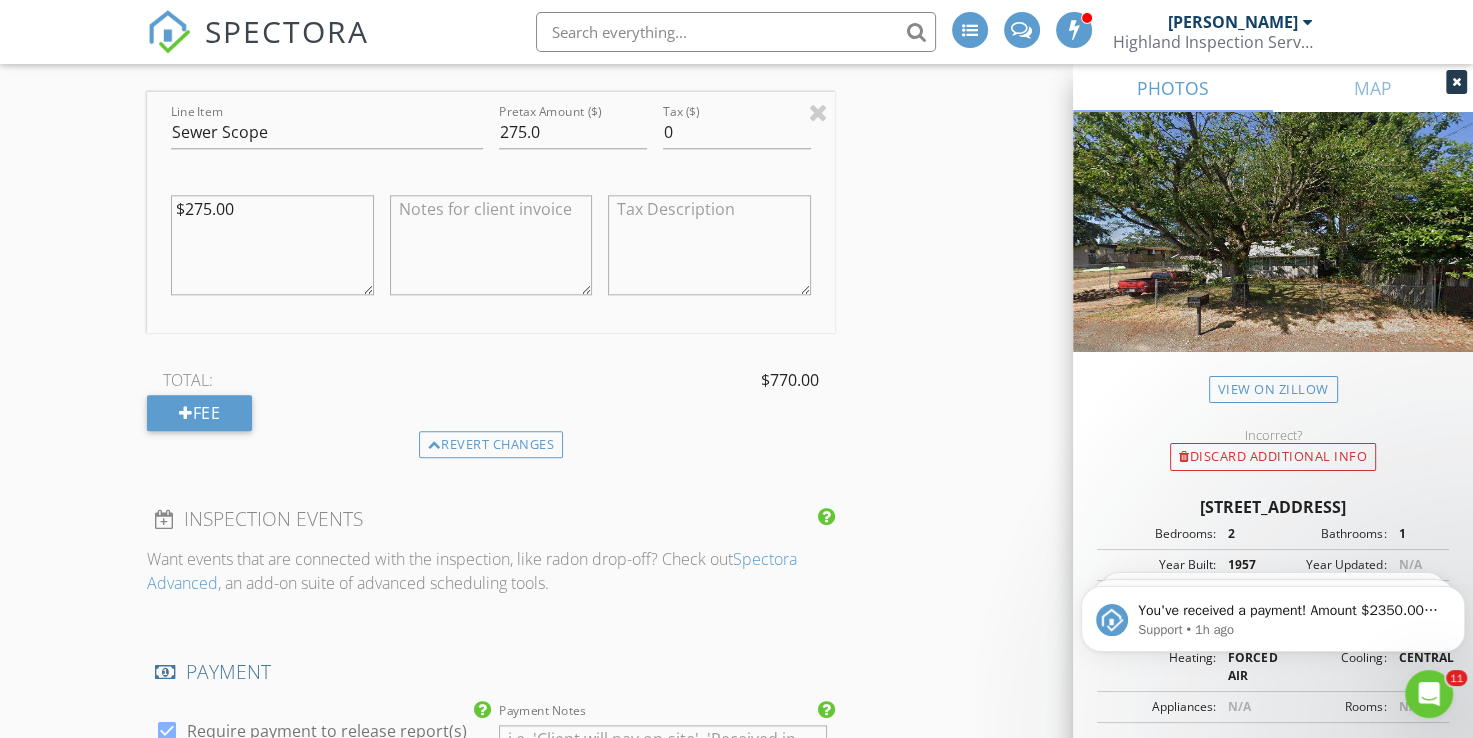 scroll, scrollTop: 2072, scrollLeft: 0, axis: vertical 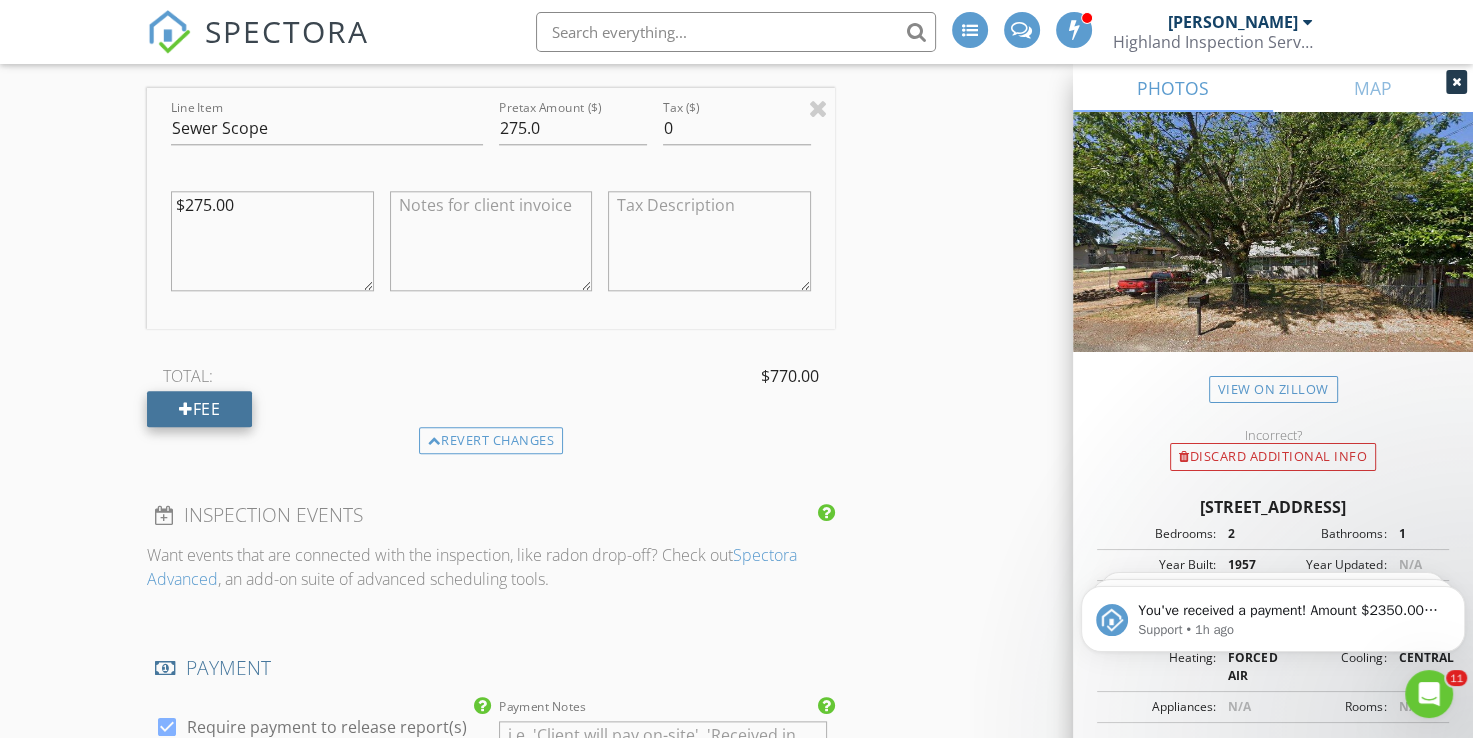 click on "Fee" at bounding box center [199, 409] 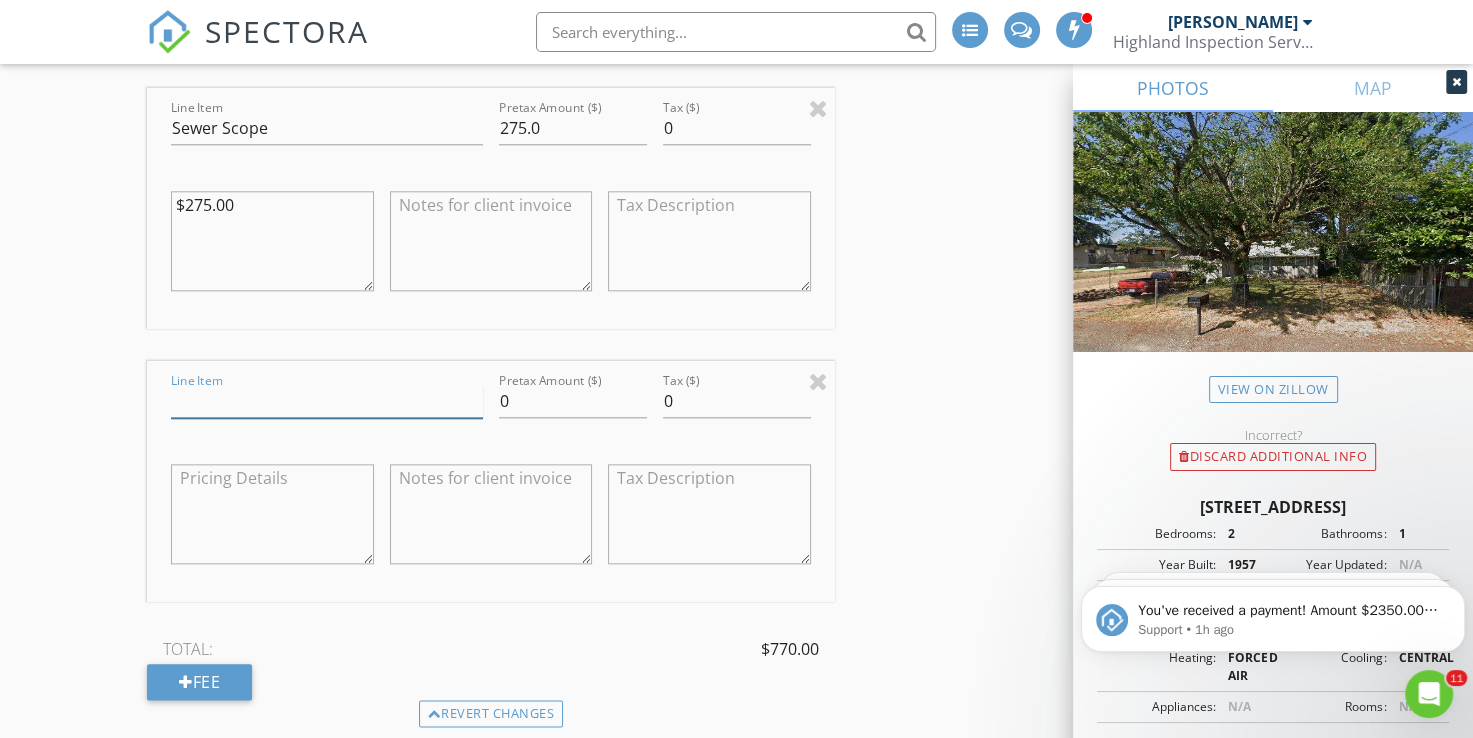 click on "Line Item" at bounding box center [327, 401] 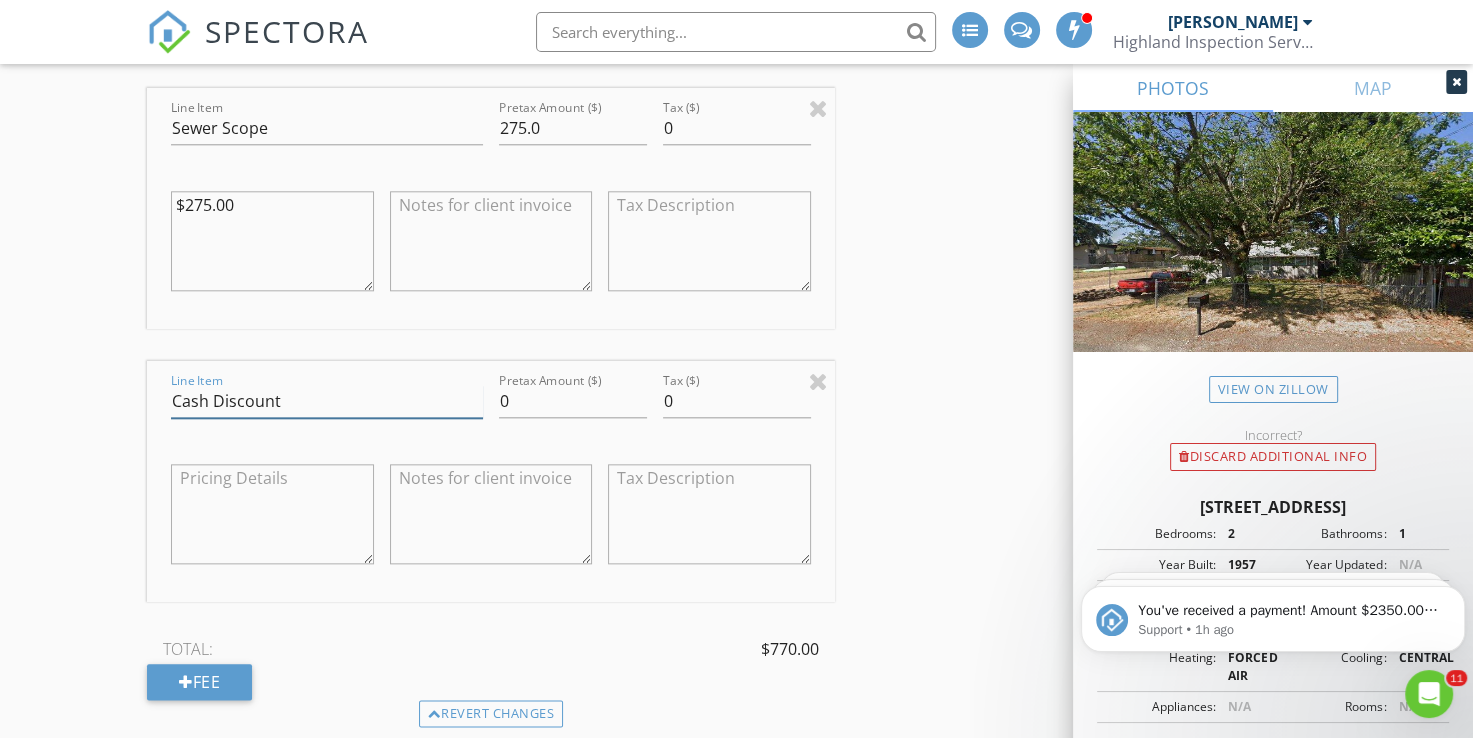 type on "Cash Discount" 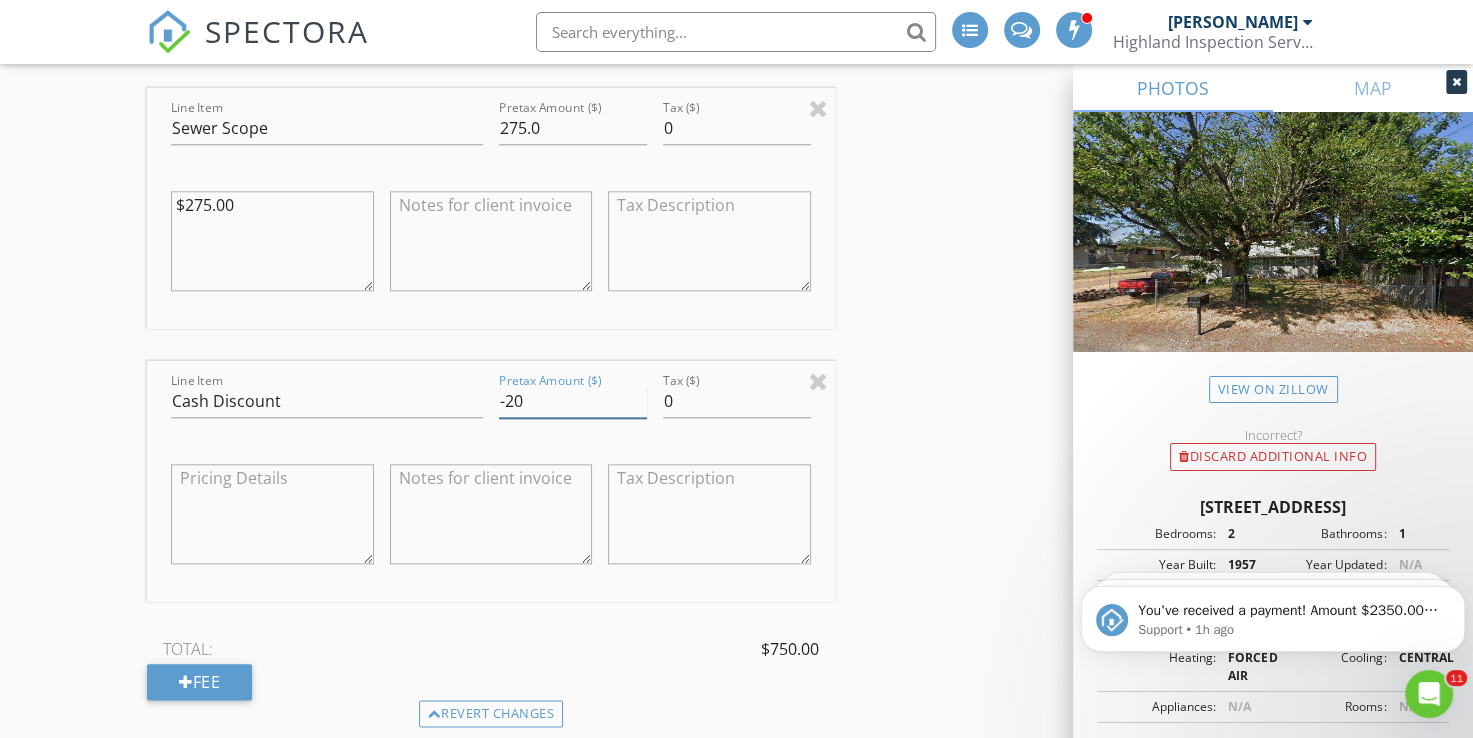 type on "-20" 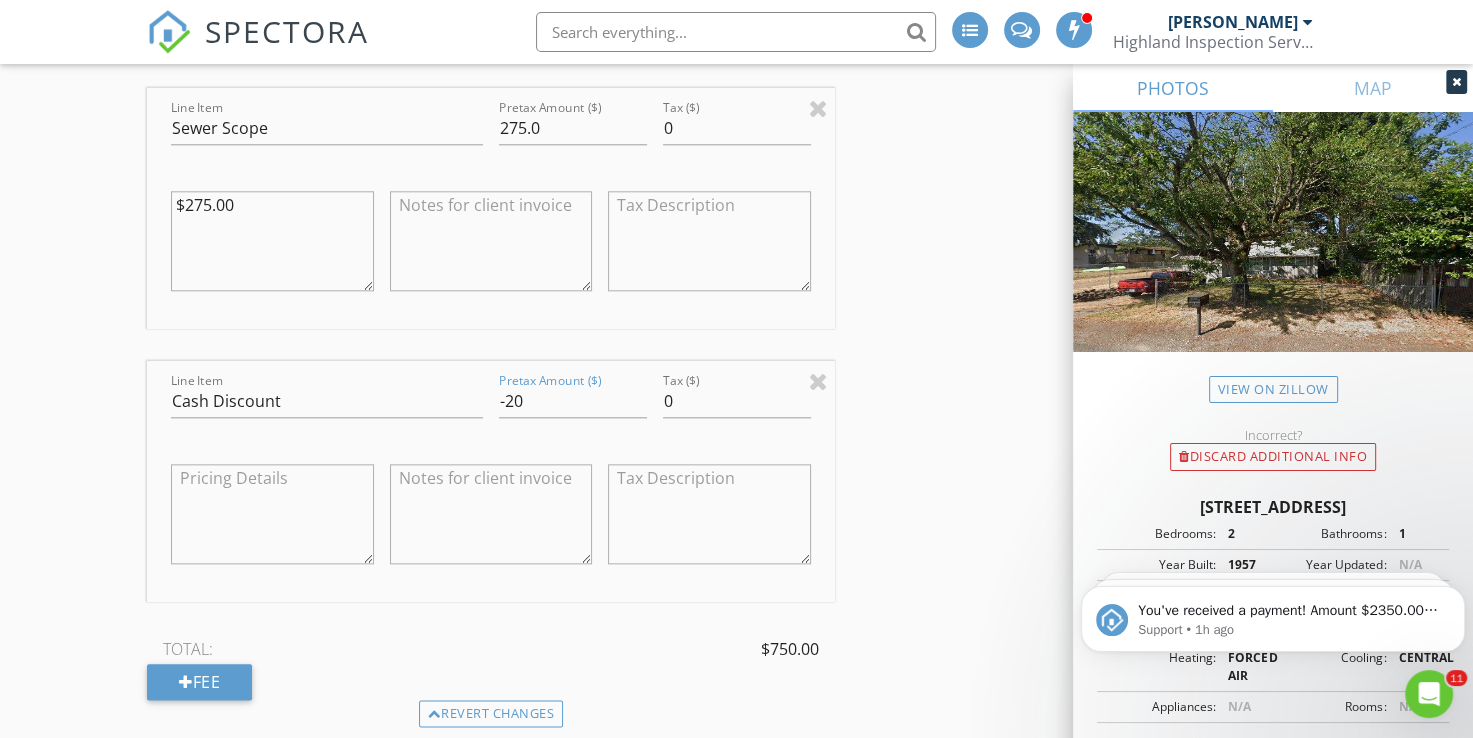 click on "INSPECTOR(S)
check_box_outline_blank   Nathan Wilkins     check_box_outline_blank   Kaes VanDoorne     check_box   Turner Huletz   PRIMARY   check_box_outline_blank   Ian Furgason     Turner Huletz arrow_drop_down   check_box_outline_blank Turner Huletz specifically requested
Date/Time
07/12/2025 2:00 PM
Location
Address Search       Address 13814 C St S   Unit   City Parkland   State WA   Zip 98444   County Pierce     Square Feet 889   Year Built 1957   Foundation arrow_drop_down     Turner Huletz     40.3 miles     (an hour)
client
check_box Enable Client CC email for this inspection   Client Search     check_box_outline_blank Client is a Company/Organization     First Name Katherine   Last Name Coffee   Email katherinecoffee80@gmail.com   CC Email   Phone 253-592-5663         Tags         Notes   Private Notes          check_box   Residential Inspection" at bounding box center [736, 443] 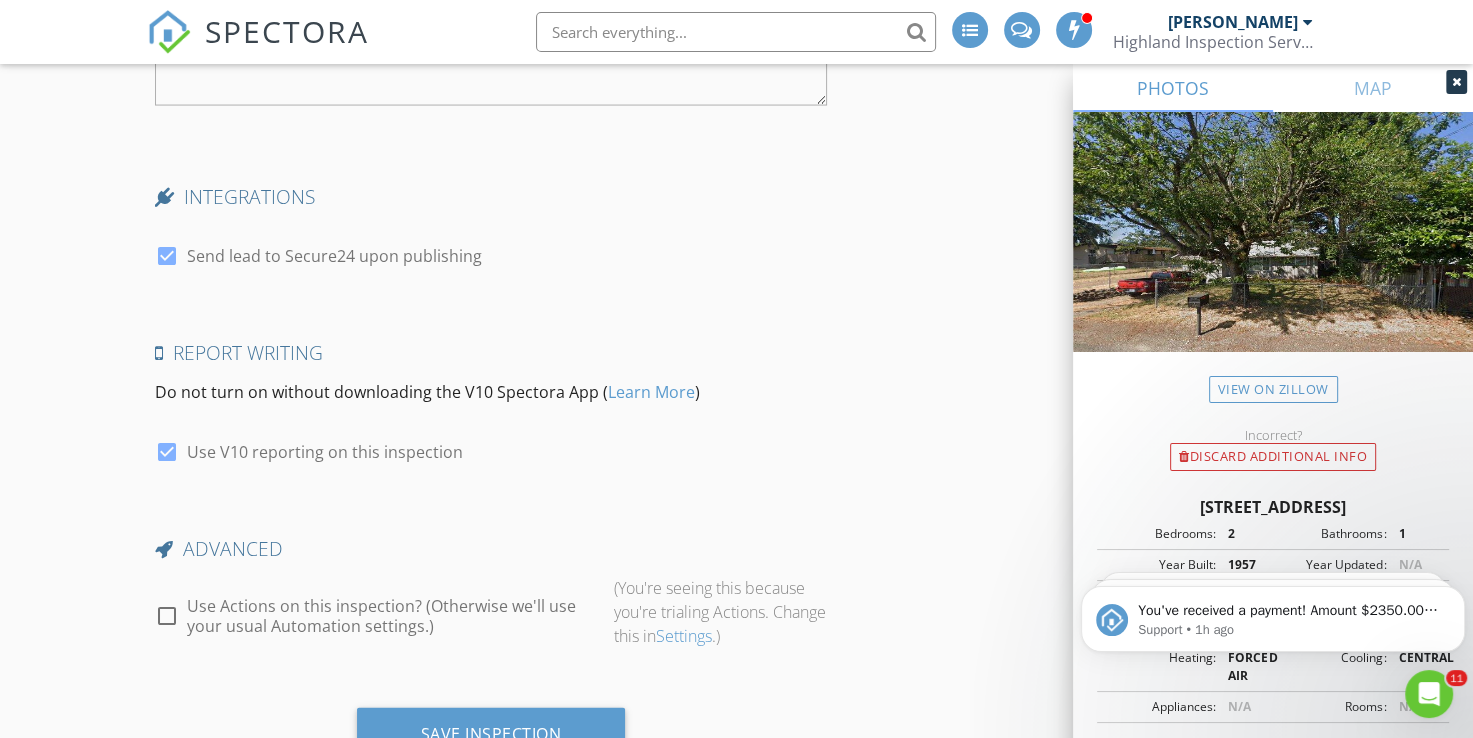 scroll, scrollTop: 4061, scrollLeft: 0, axis: vertical 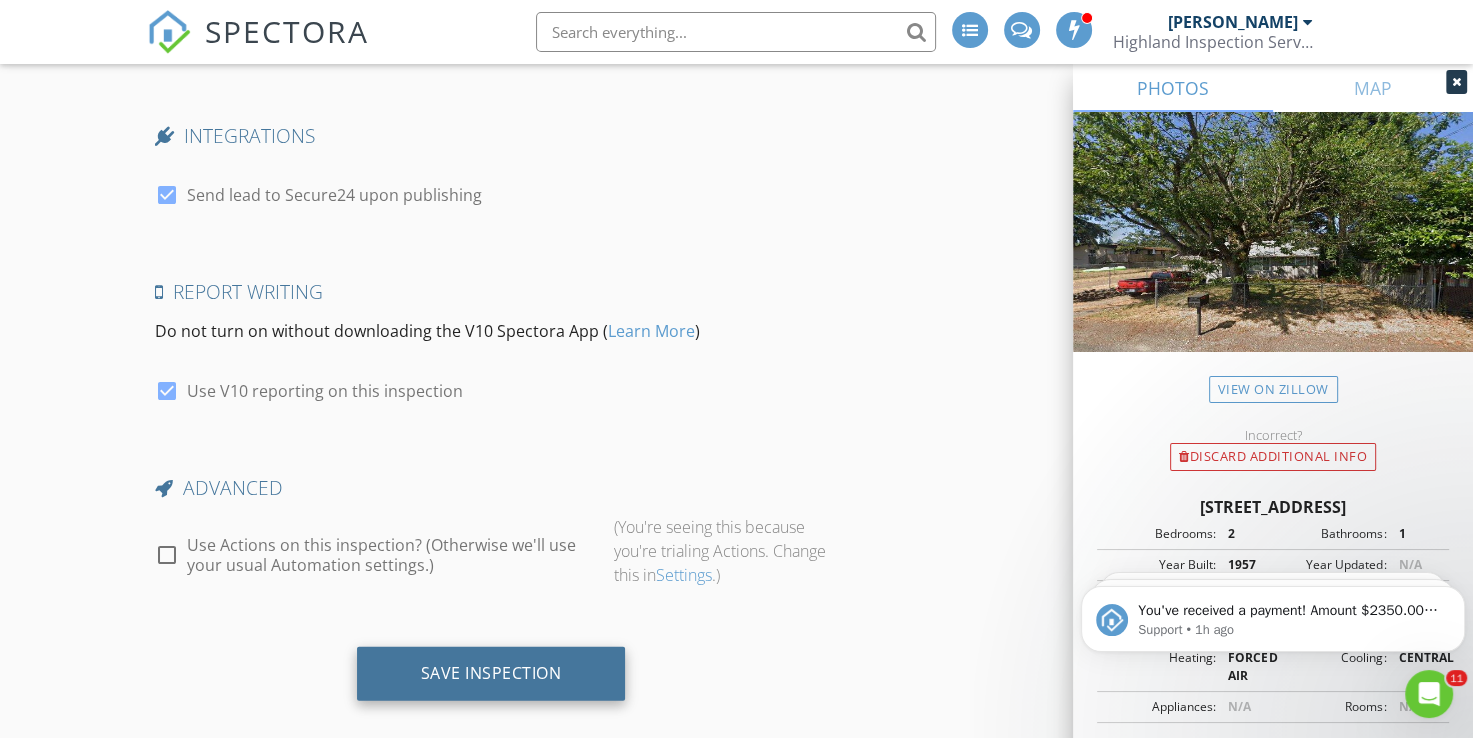 click on "Save Inspection" at bounding box center (491, 674) 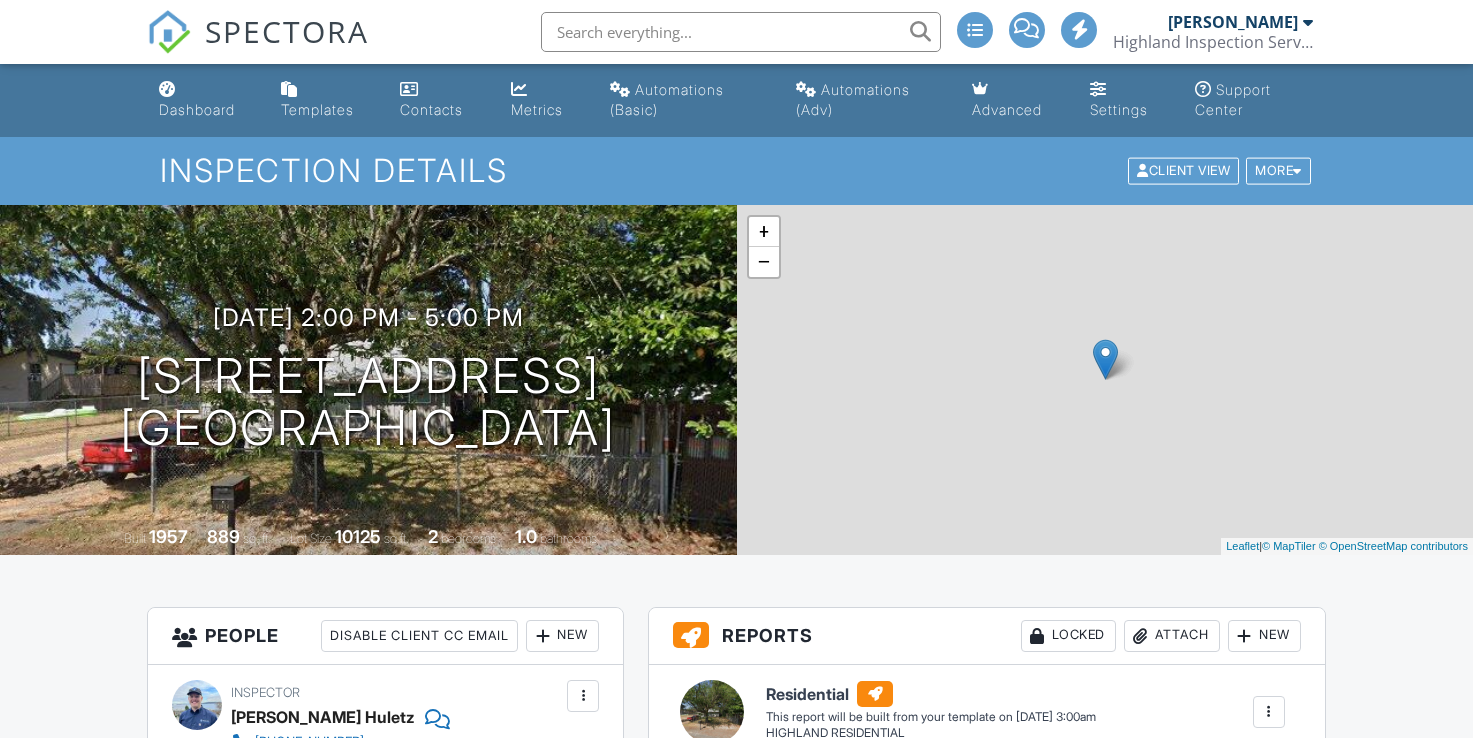 scroll, scrollTop: 0, scrollLeft: 0, axis: both 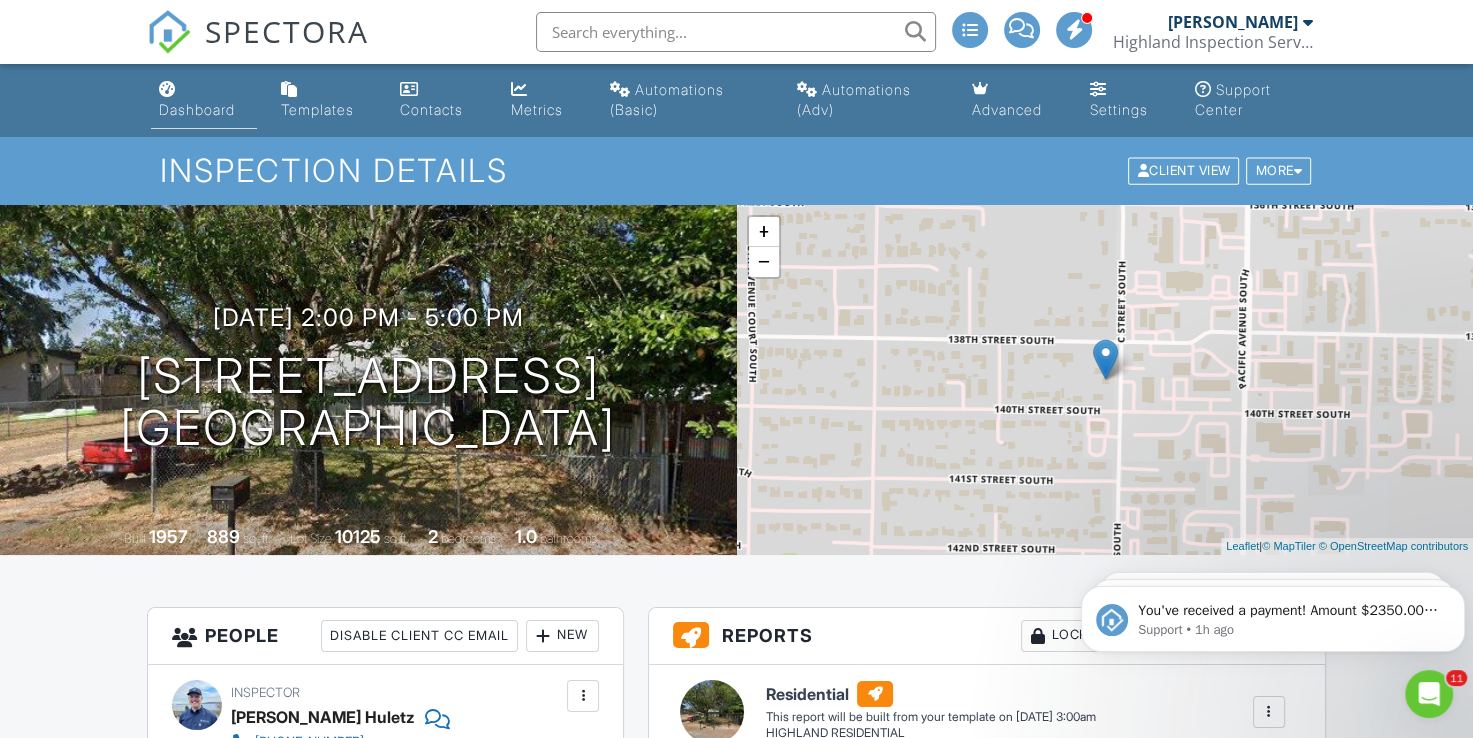 click on "Dashboard" at bounding box center [204, 100] 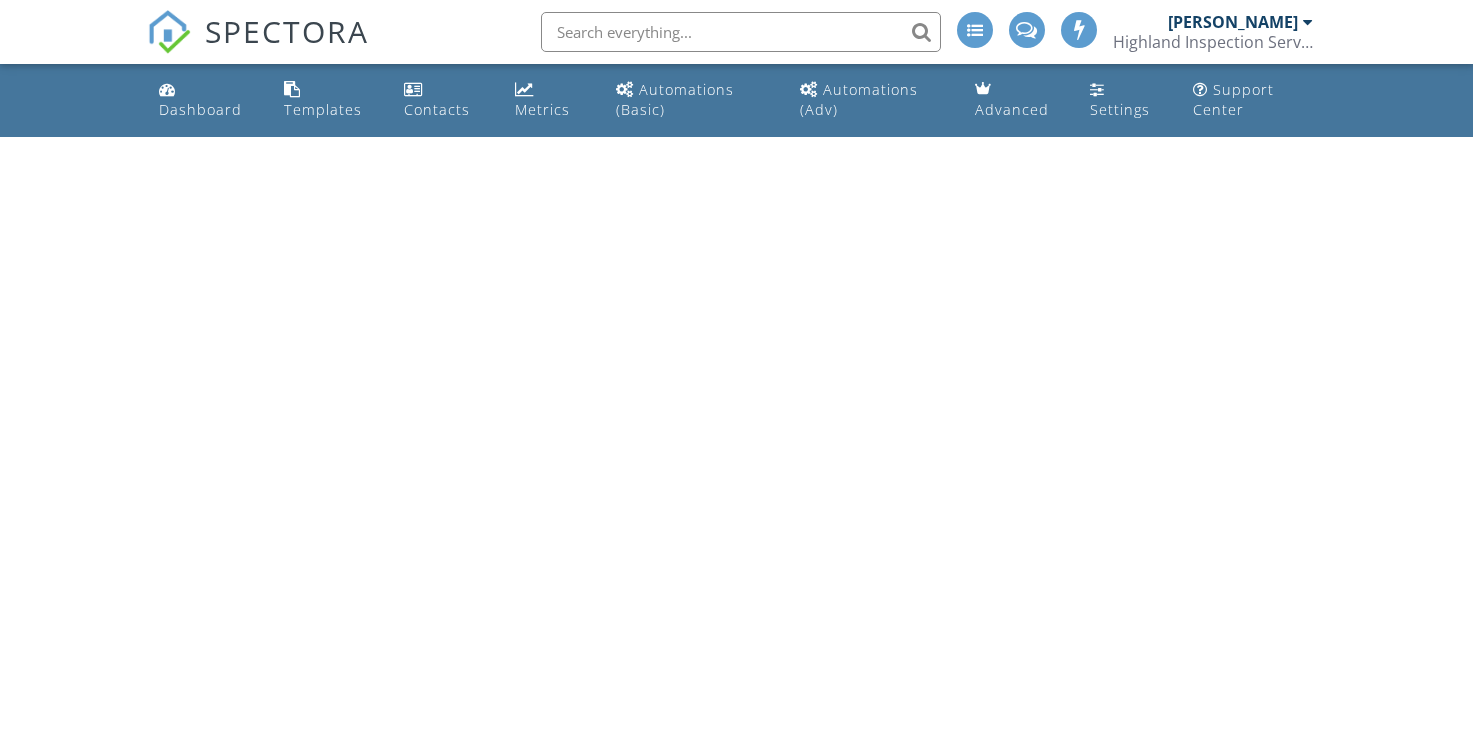 scroll, scrollTop: 0, scrollLeft: 0, axis: both 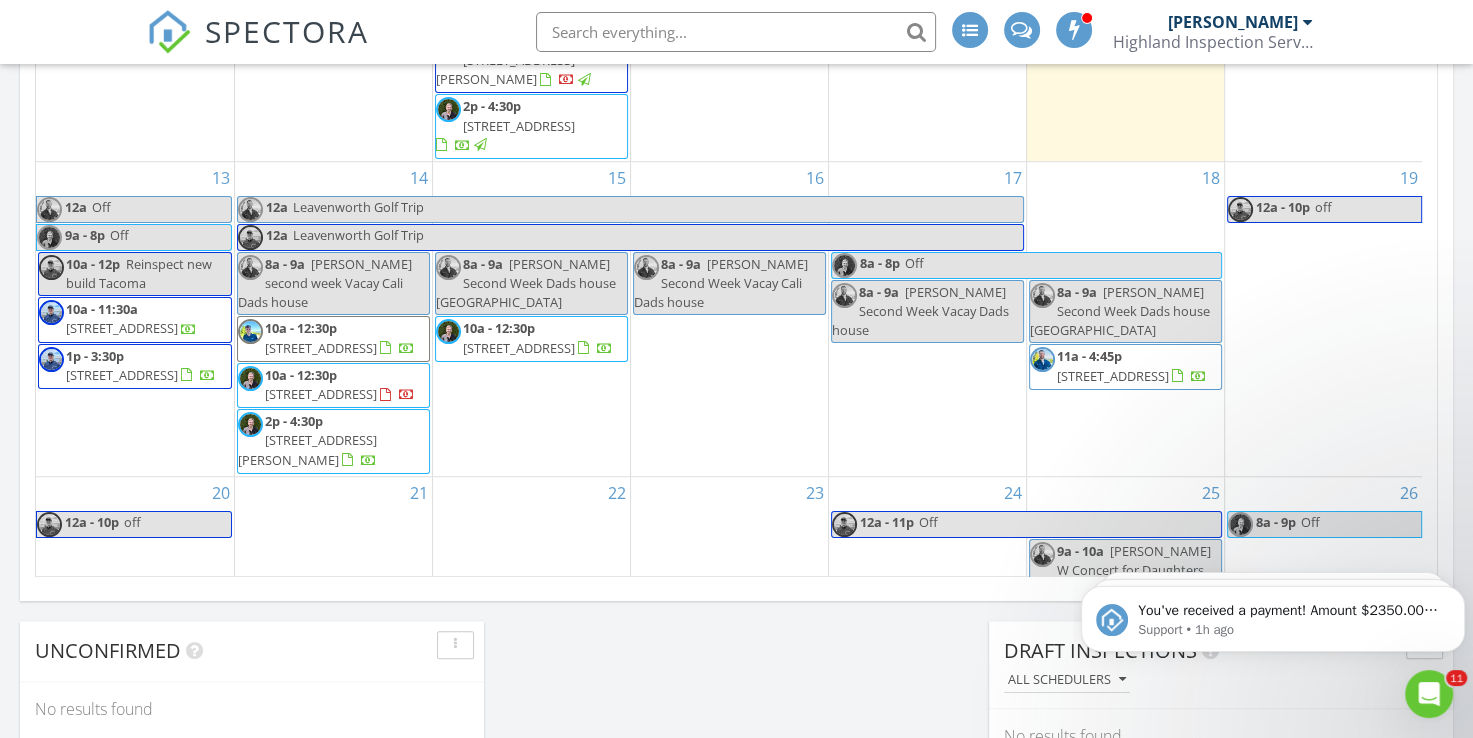 click on "1025 Black Lake Blvd SW 2A, Olympia 98502" at bounding box center (1113, 376) 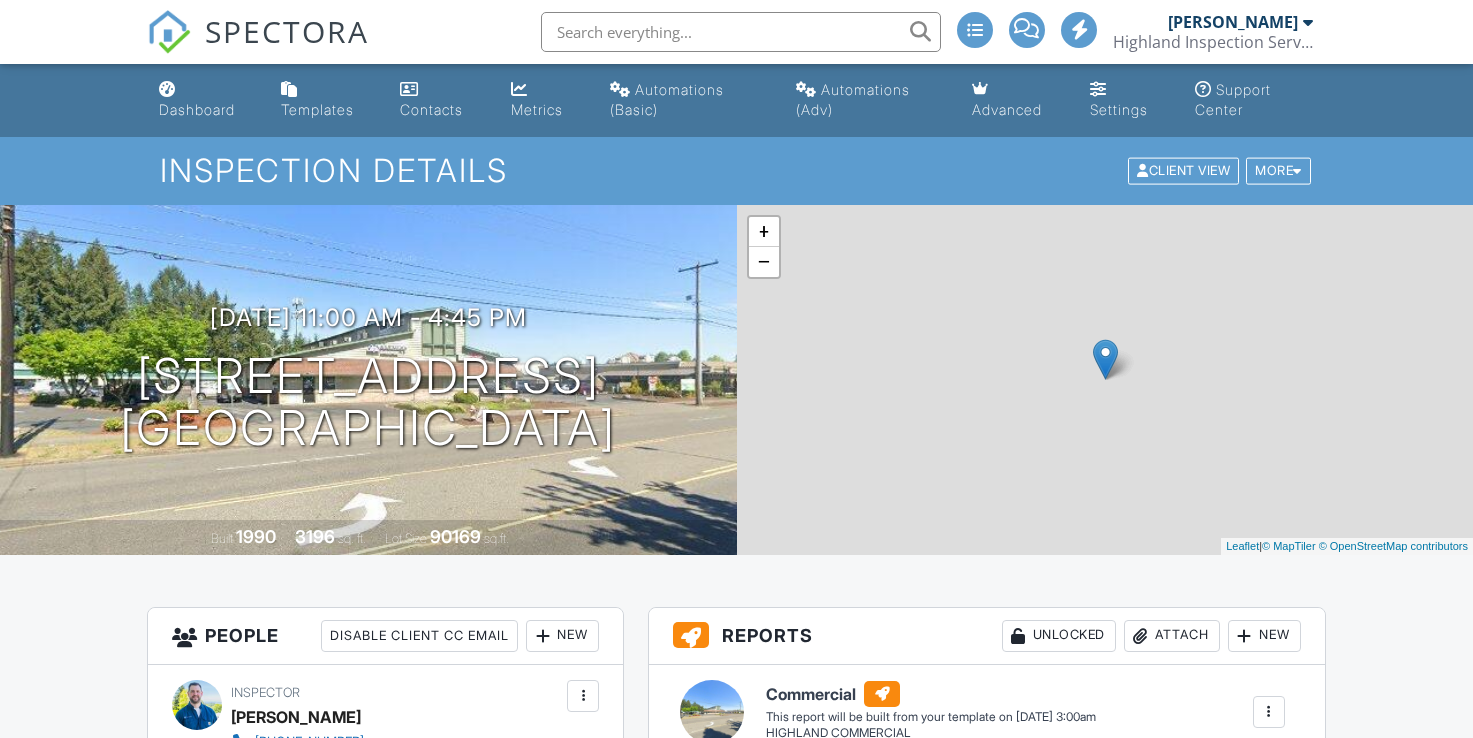 scroll, scrollTop: 0, scrollLeft: 0, axis: both 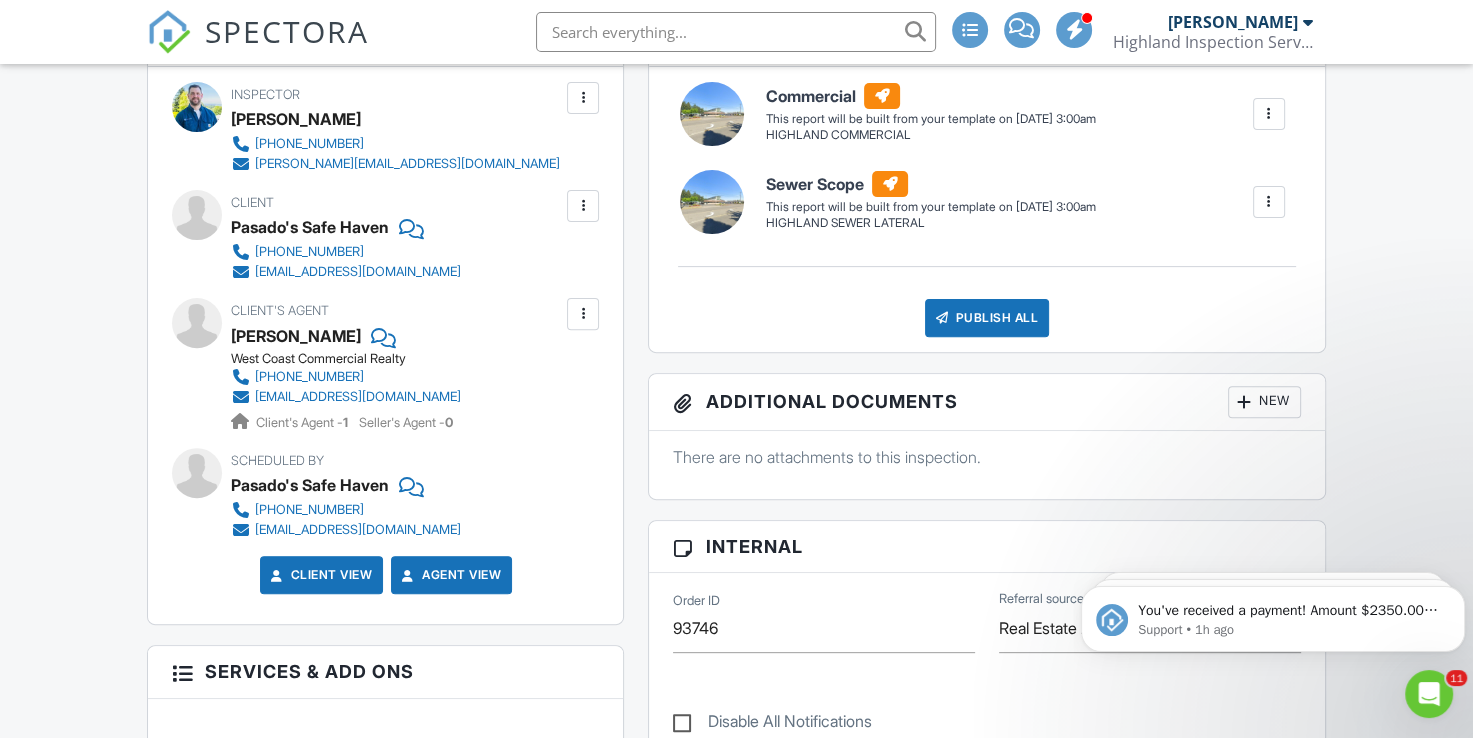 click on "Dashboard
Templates
Contacts
Metrics
Automations (Basic)
Automations (Adv)
Advanced
Settings
Support Center
Inspection Details
Client View
More
Property Details
Reschedule
Reorder / Copy
Share
Cancel
[GEOGRAPHIC_DATA]
Print Order
Convert to V9
View Change Log
[DATE] 11:00 am
- 4:45 pm
[STREET_ADDRESS]
[GEOGRAPHIC_DATA], WA 98502
Built
1990
3196
sq. ft.
Lot Size
90169
sq.ft.
+ − Leaflet  |  © MapTiler   © OpenStreetMap contributors
All emails and texts are disabled for this inspection!
Turn on emails and texts
Turn on and Requeue Notifications
Reports
Unlocked
Attach
New
Commercial
HIGHLAND COMMERCIAL
Edit
View" at bounding box center (736, 1272) 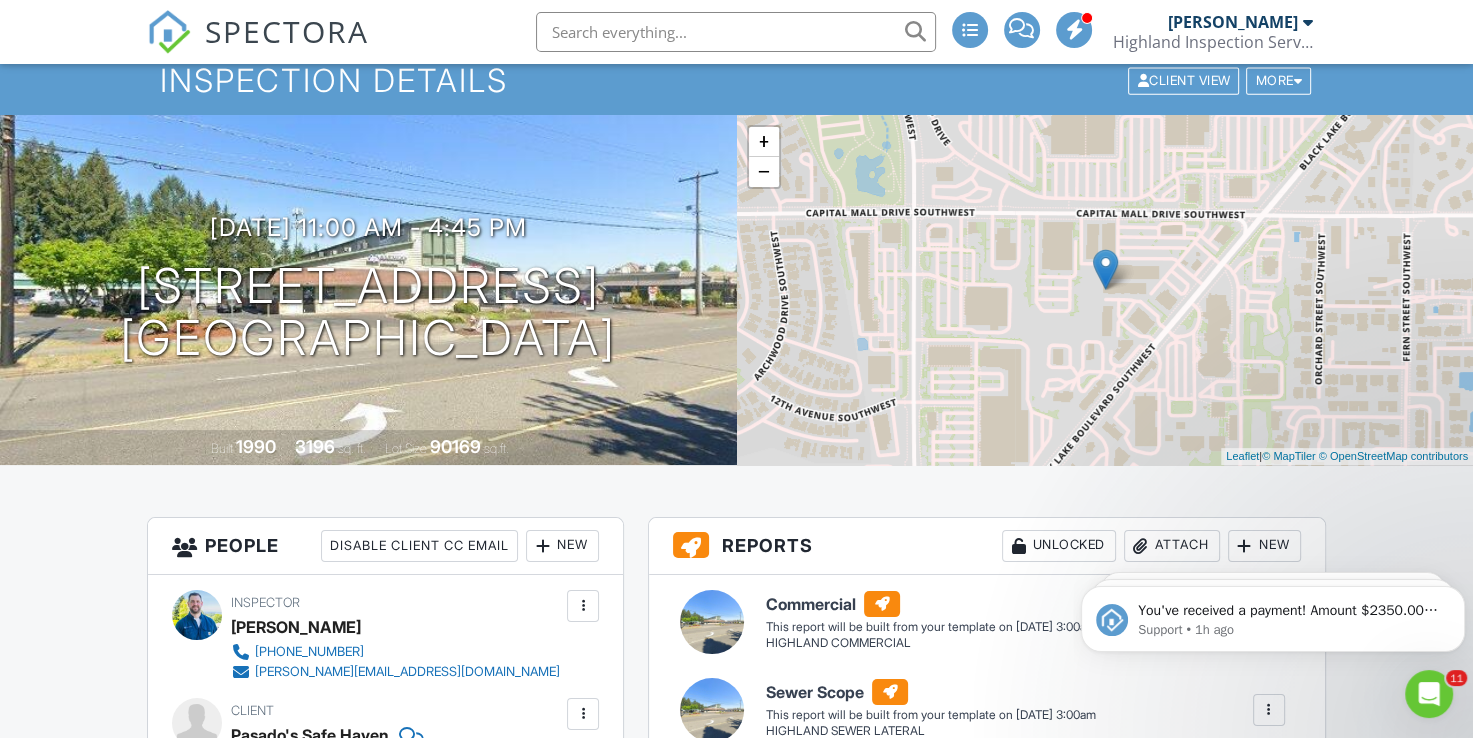 scroll, scrollTop: 18, scrollLeft: 0, axis: vertical 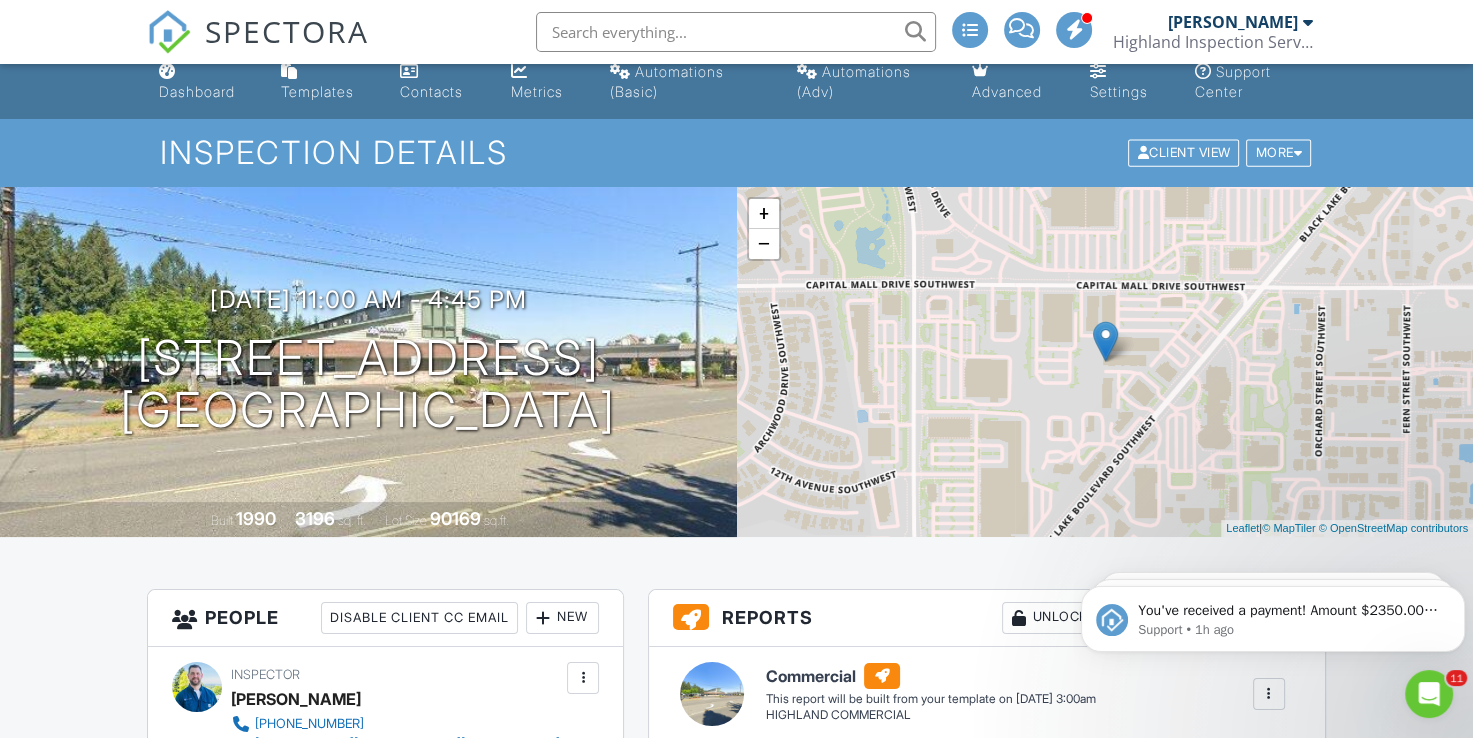 click at bounding box center (583, 678) 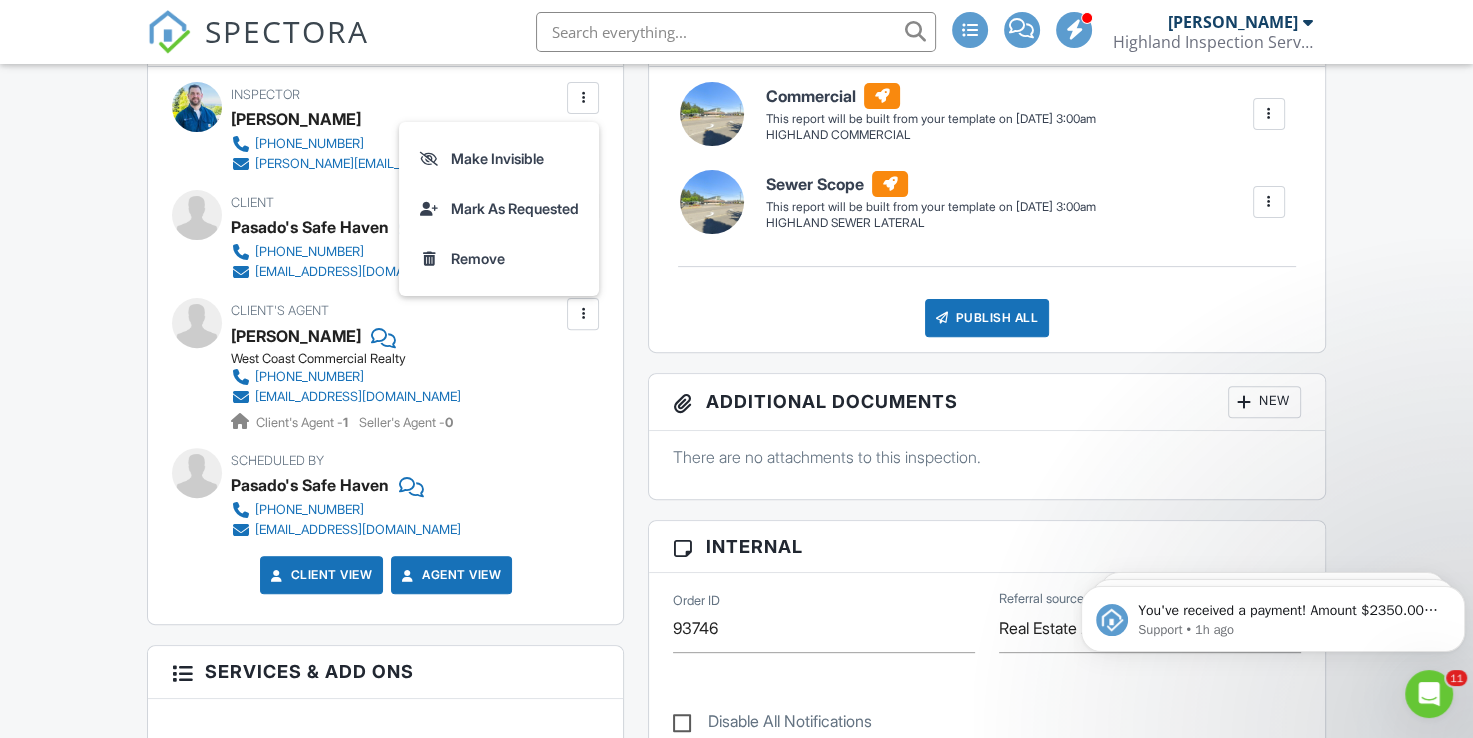 scroll, scrollTop: 602, scrollLeft: 0, axis: vertical 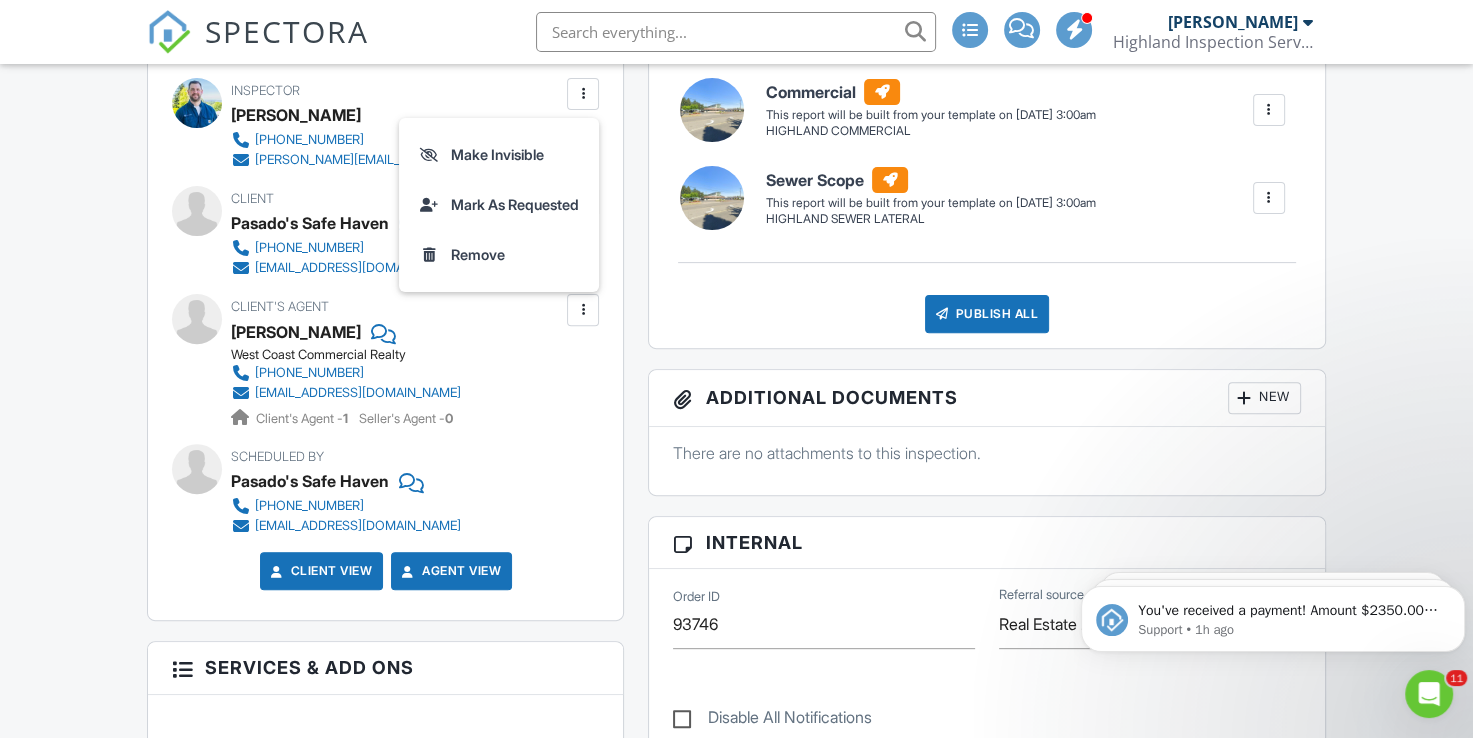 click on "Additional Documents
New" at bounding box center [986, 398] 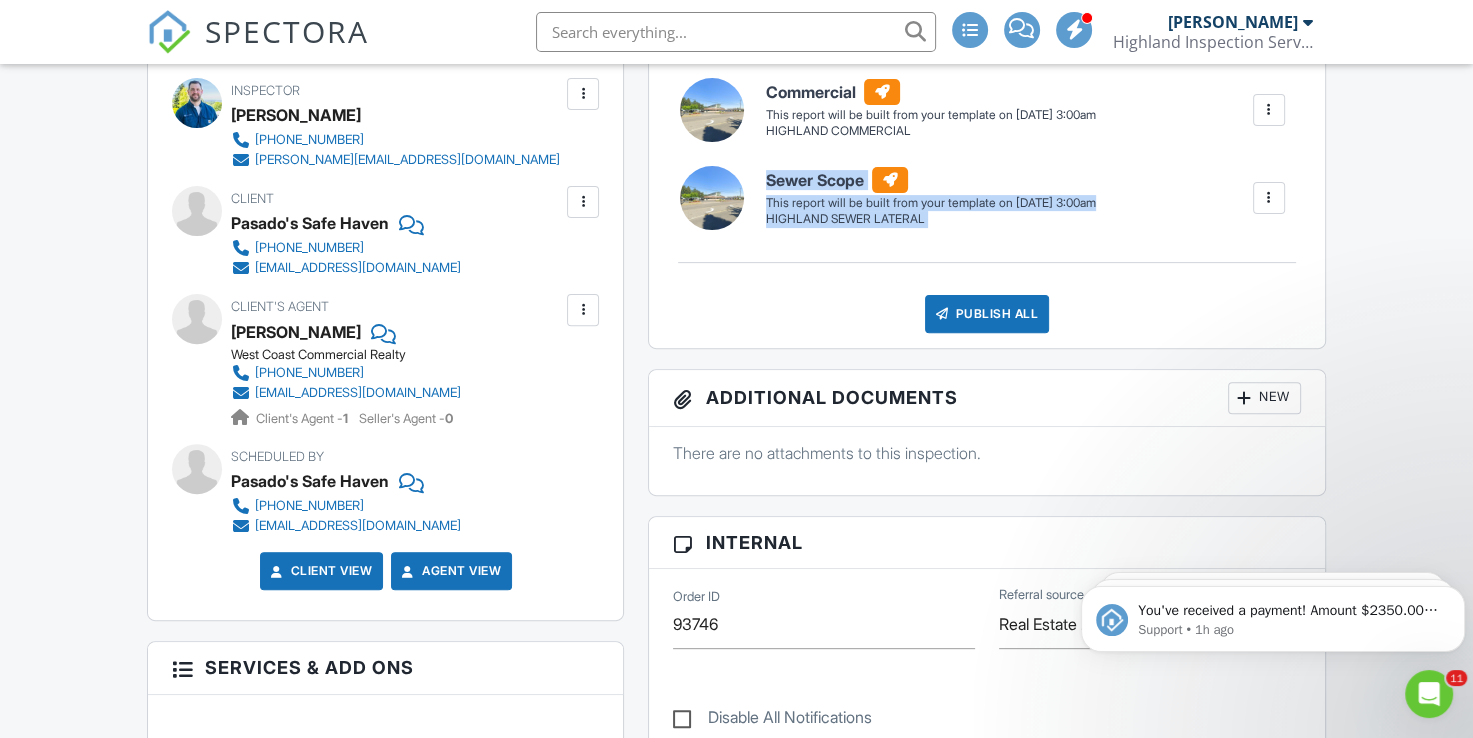 drag, startPoint x: 1469, startPoint y: 185, endPoint x: 1474, endPoint y: 130, distance: 55.226807 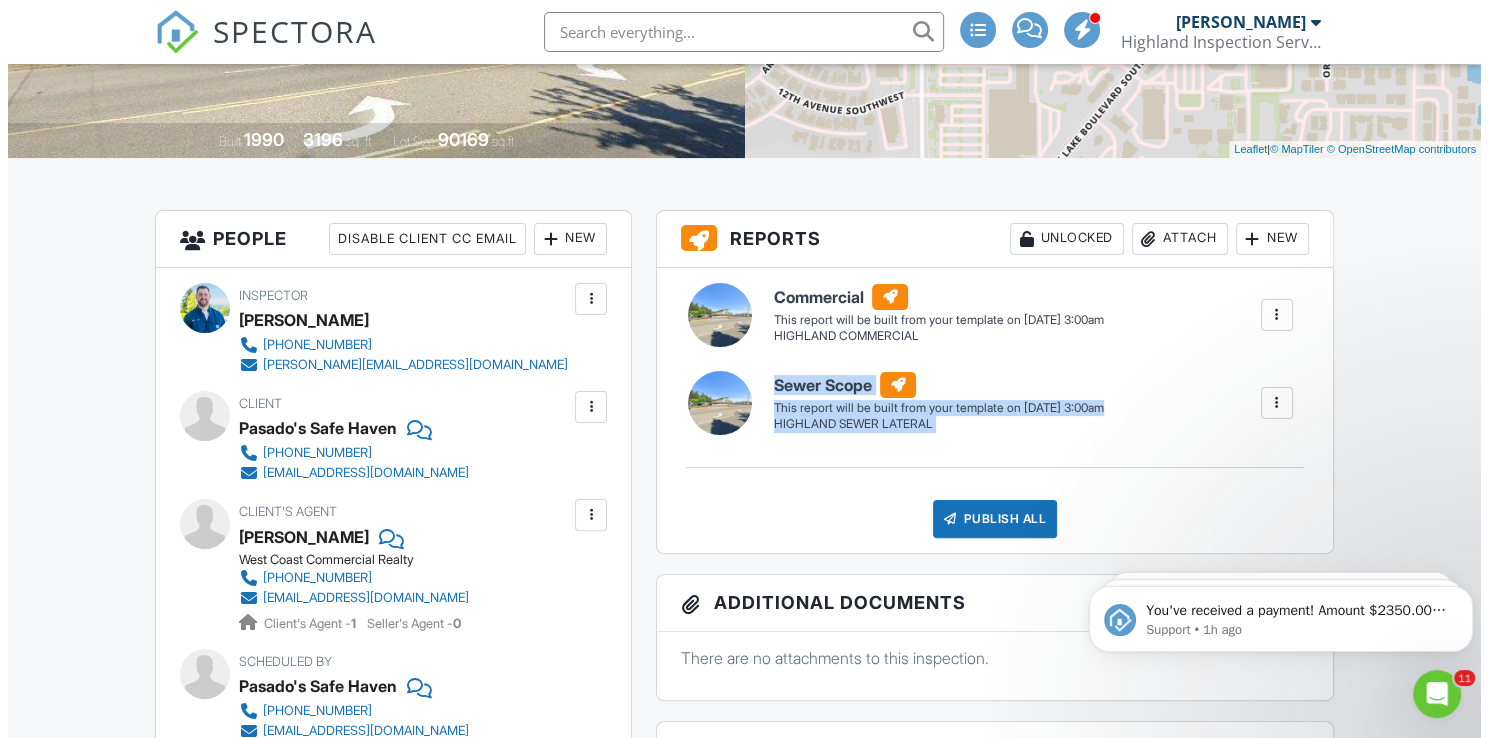 scroll, scrollTop: 388, scrollLeft: 0, axis: vertical 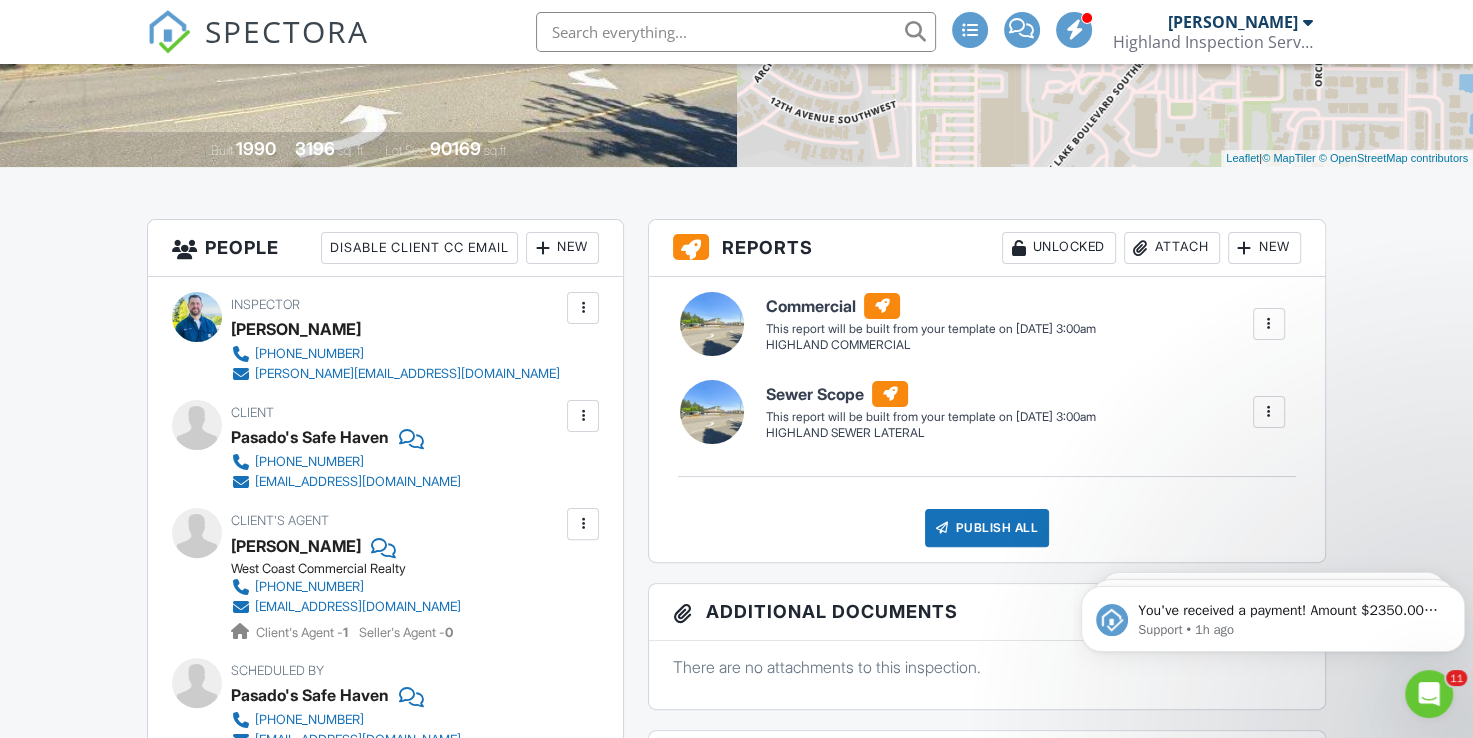 click on "New" at bounding box center (562, 248) 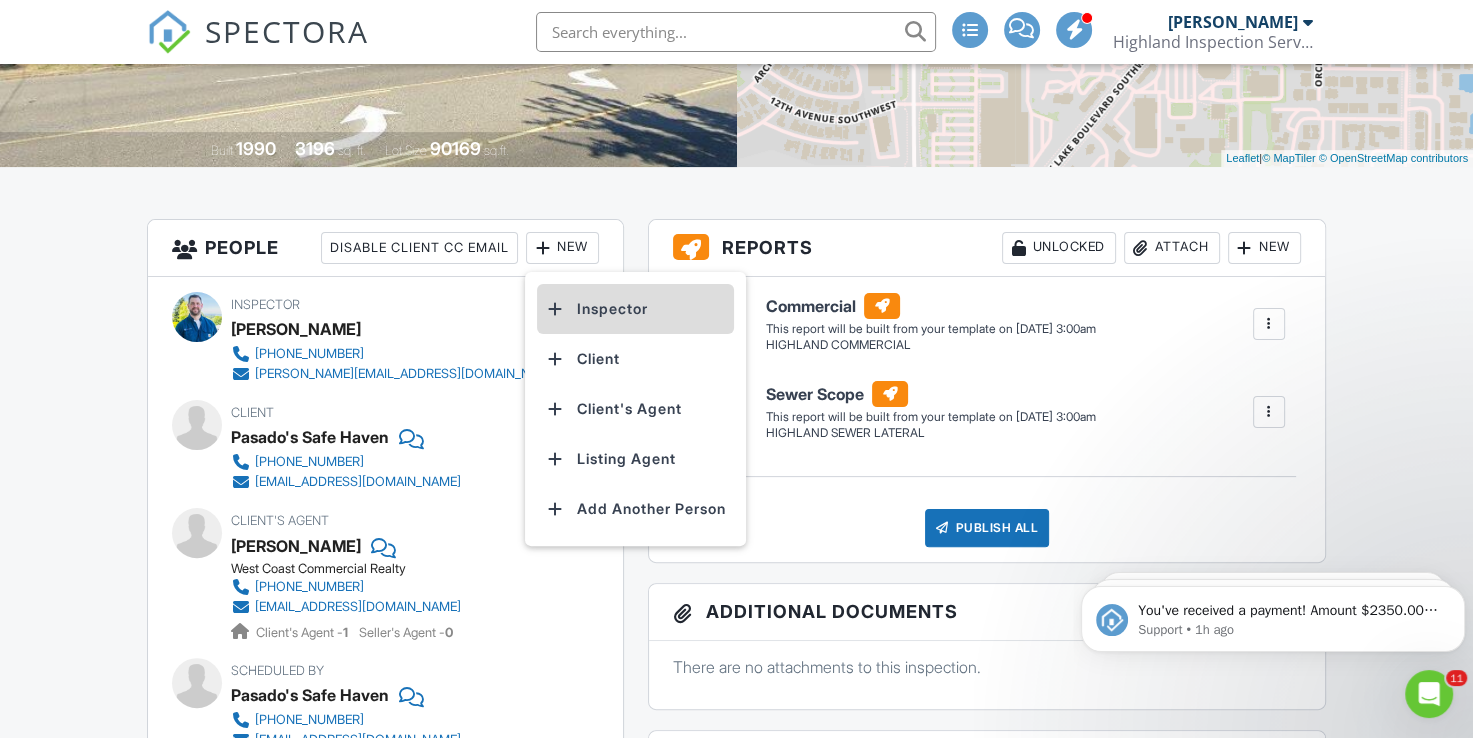 click on "Inspector" at bounding box center (635, 309) 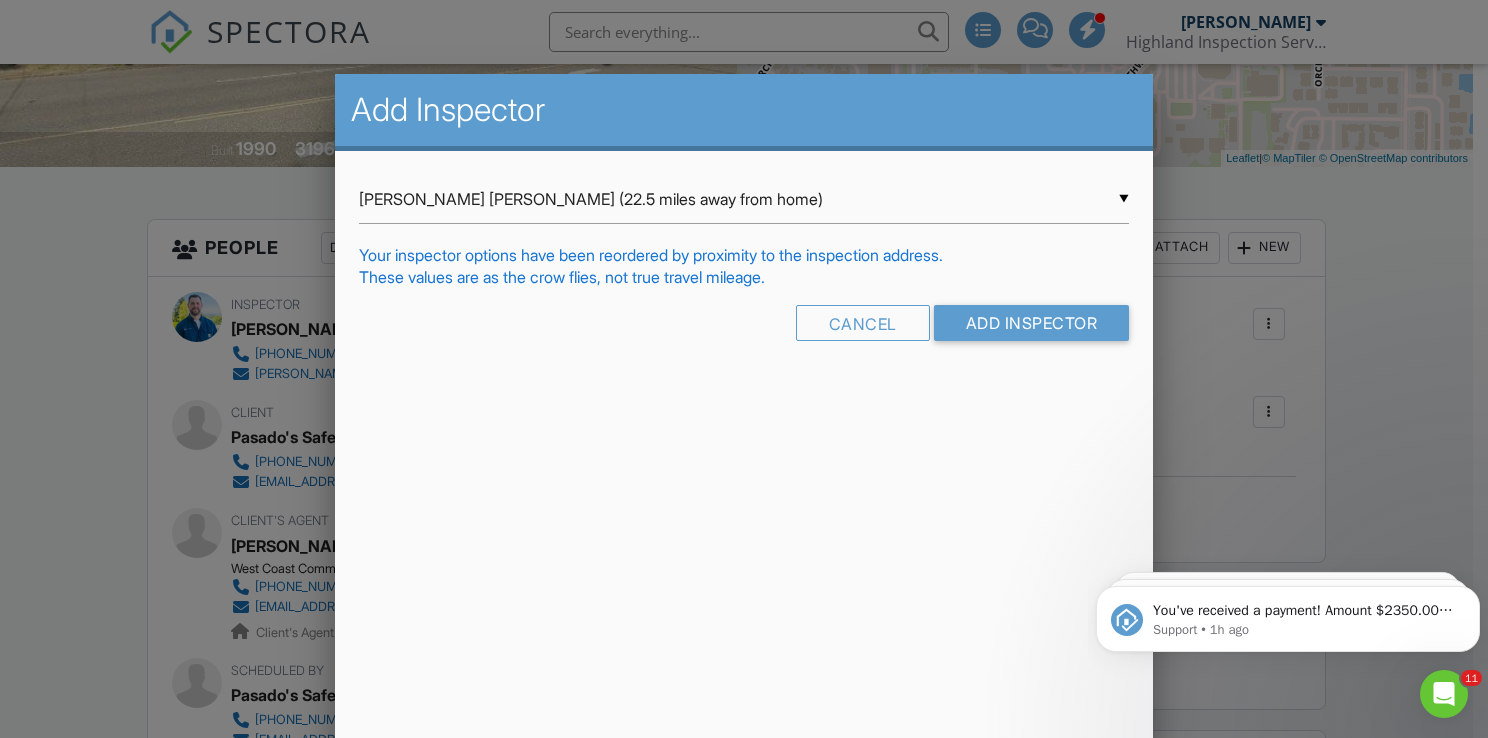 click on "▼ Kaes VanDoorne (22.5 miles away from home) Kaes VanDoorne (22.5 miles away from home) Ian Furgason (24.7 miles away from home) Turner Huletz (49.3 miles away from home) Kaes VanDoorne (22.5 miles away from home) Ian Furgason (24.7 miles away from home) Turner Huletz (49.3 miles away from home)" at bounding box center [744, 199] 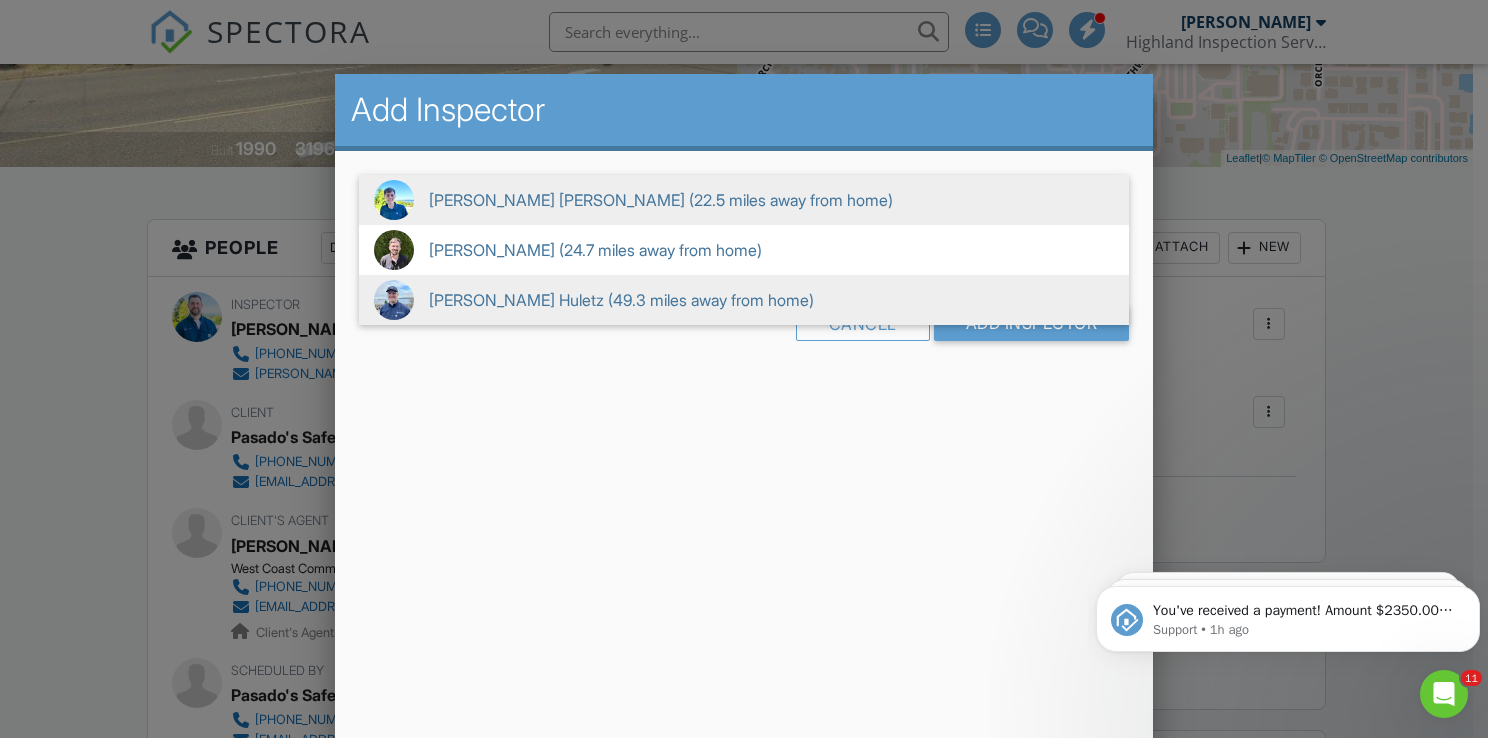 click on "Turner Huletz (49.3 miles away from home)" at bounding box center (744, 300) 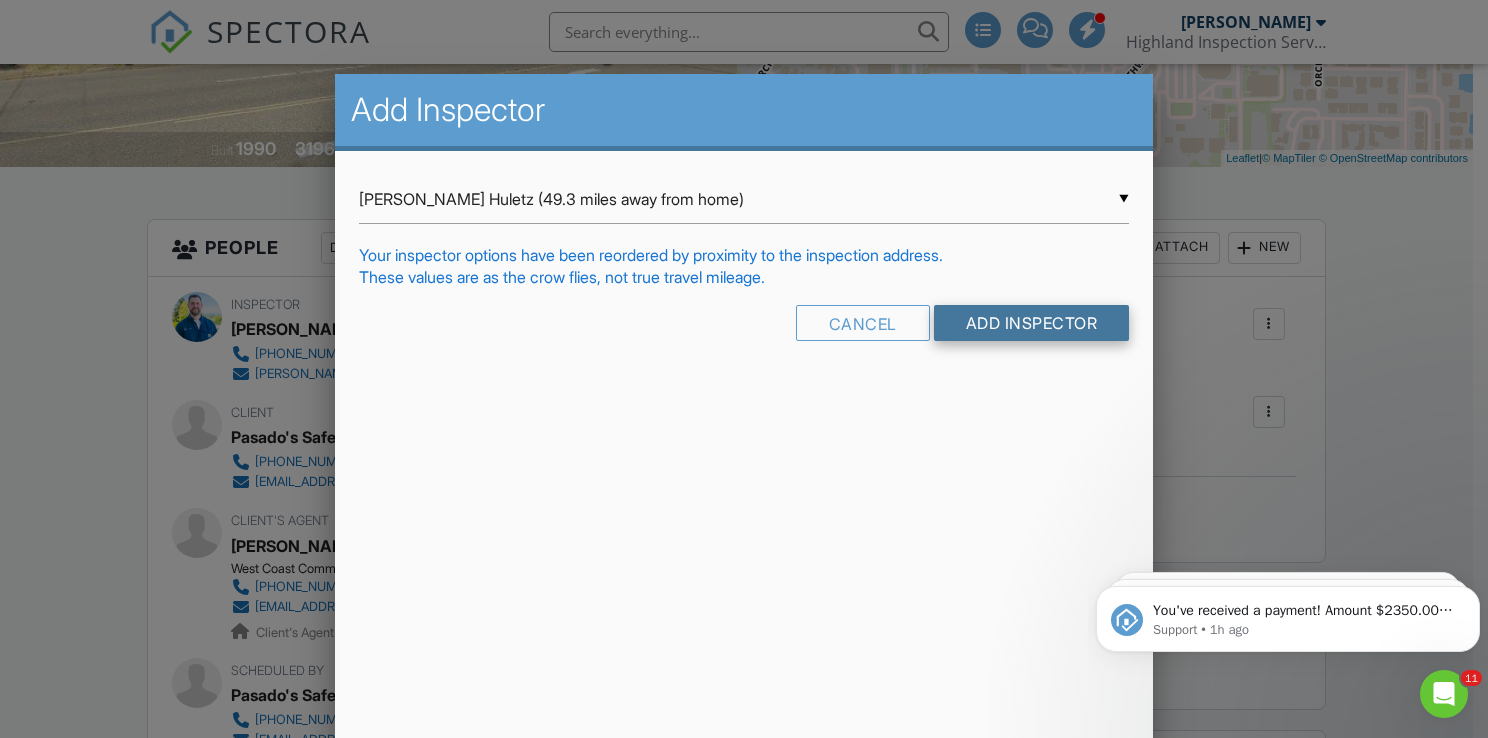 click on "Add Inspector" at bounding box center (1032, 323) 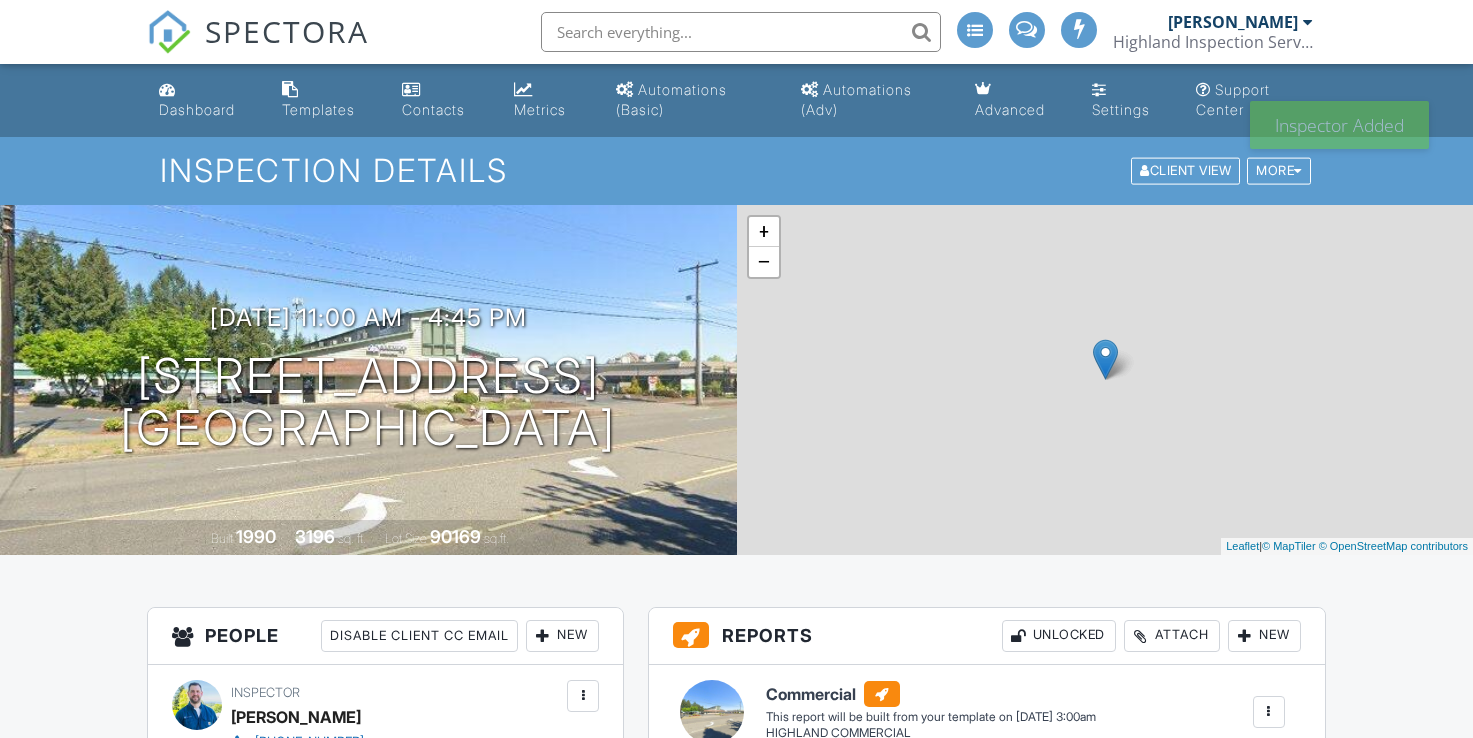 scroll, scrollTop: 0, scrollLeft: 0, axis: both 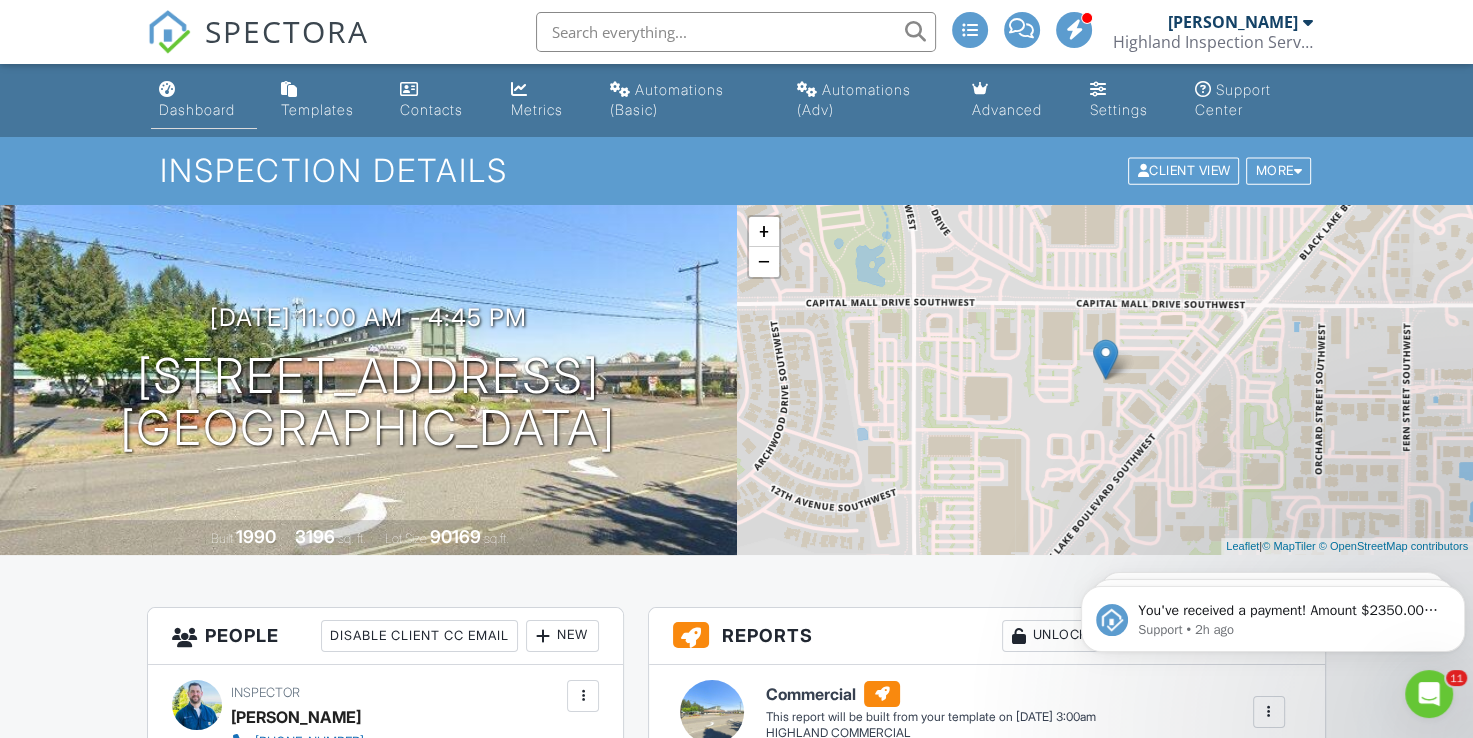 click on "Dashboard" at bounding box center (197, 109) 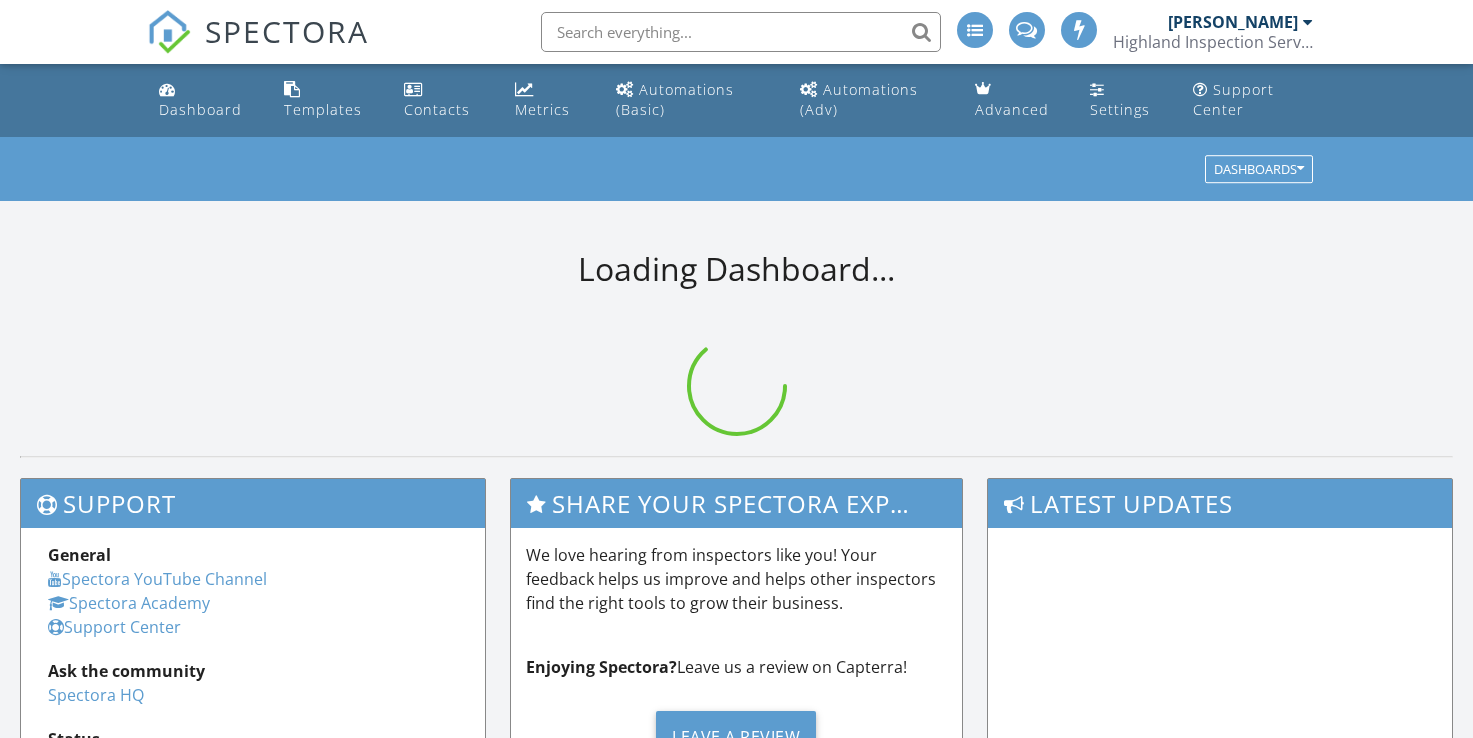 scroll, scrollTop: 0, scrollLeft: 0, axis: both 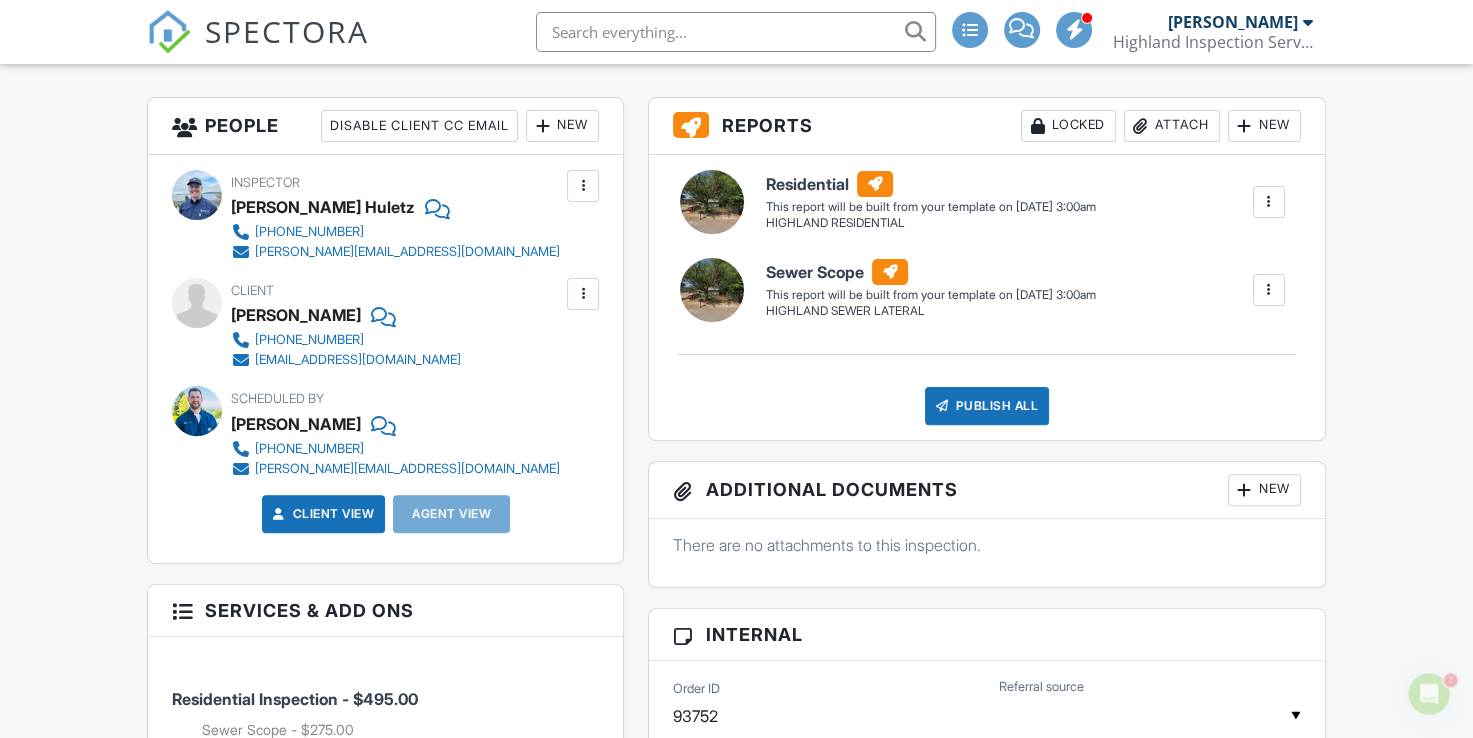 click at bounding box center (543, 126) 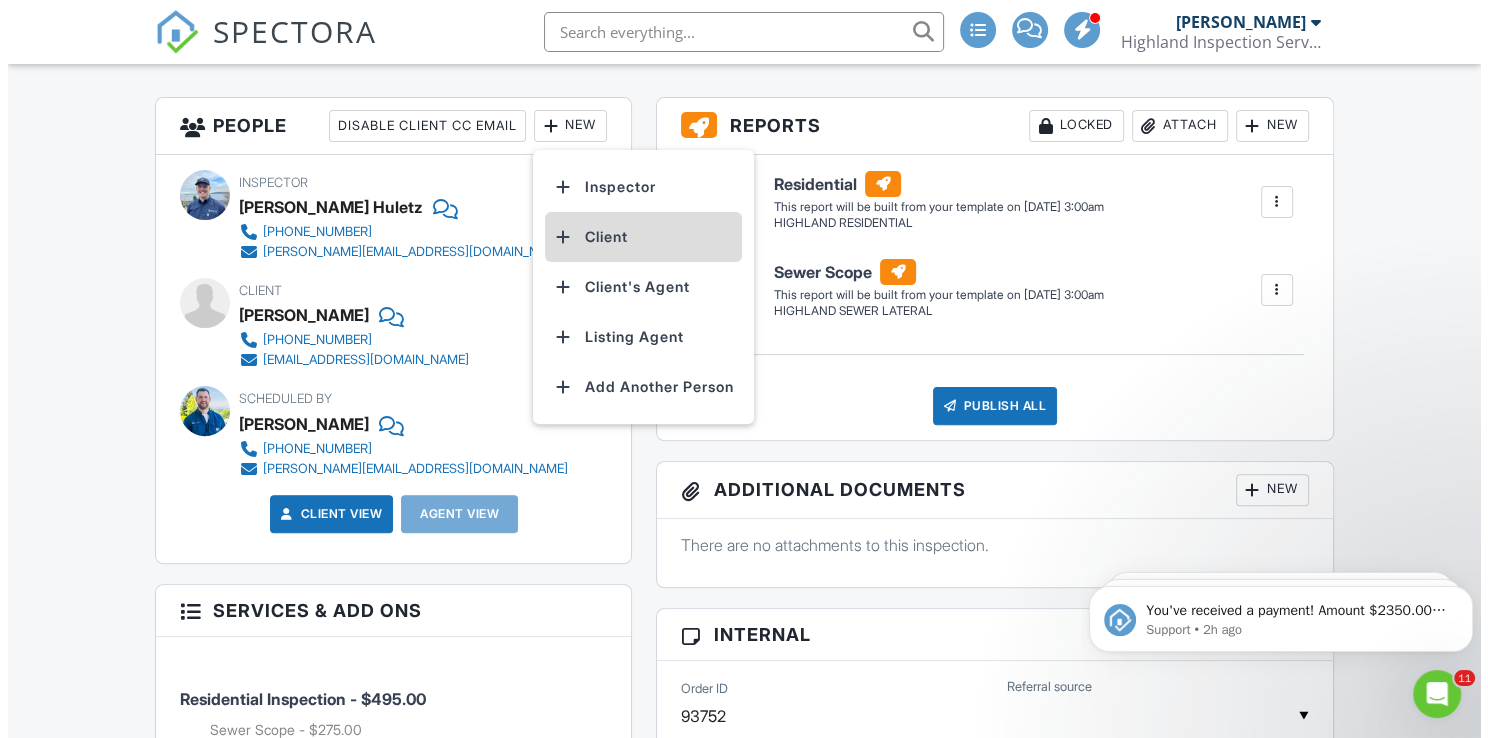scroll, scrollTop: 0, scrollLeft: 0, axis: both 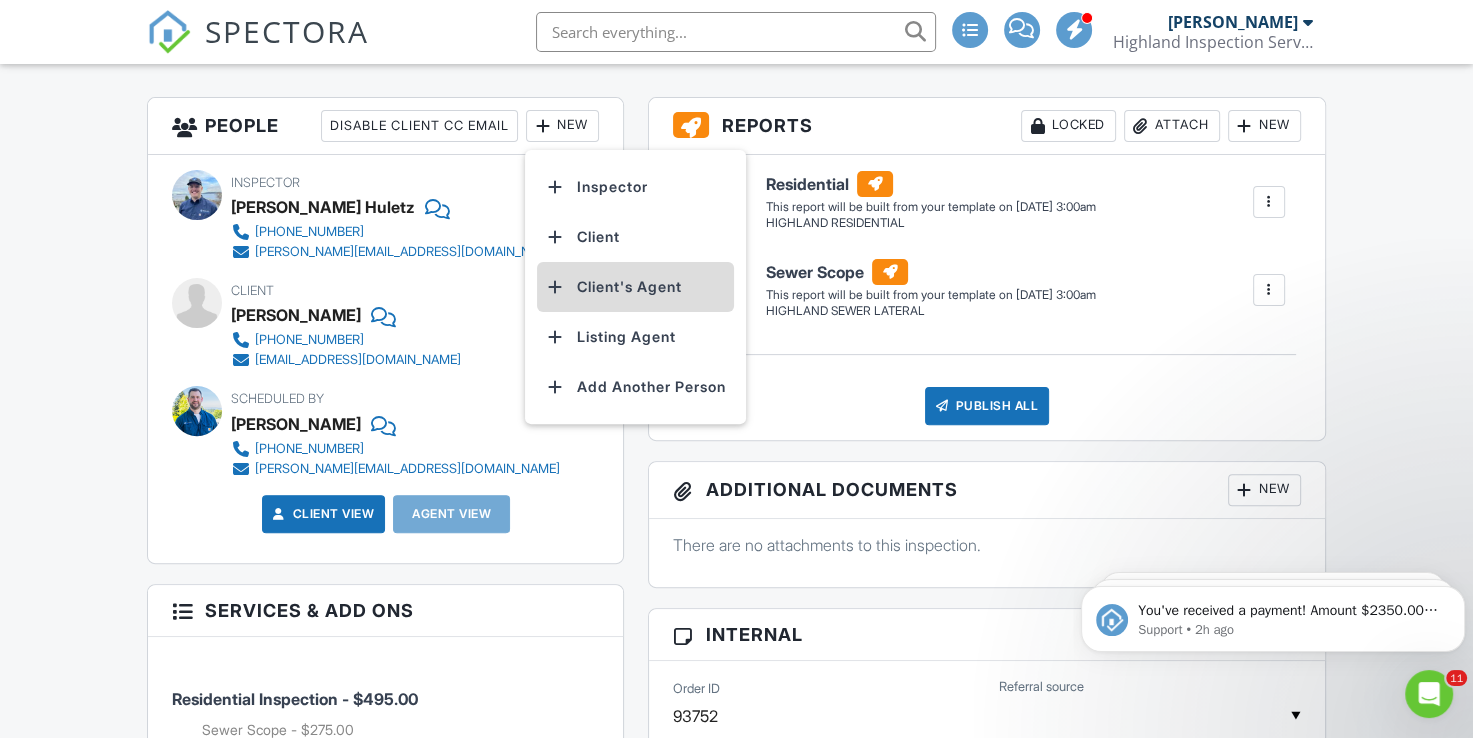 click on "Client's Agent" at bounding box center (635, 287) 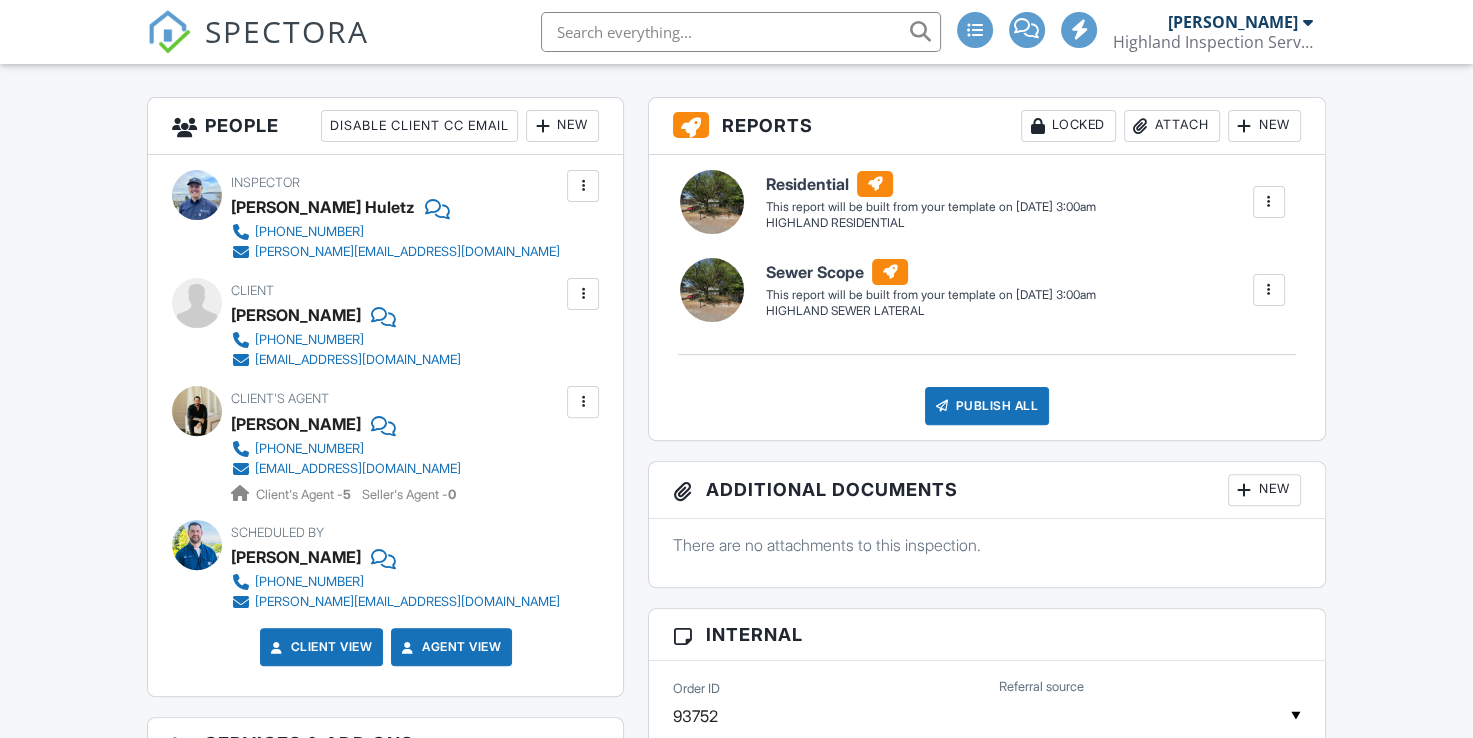 scroll, scrollTop: 510, scrollLeft: 0, axis: vertical 